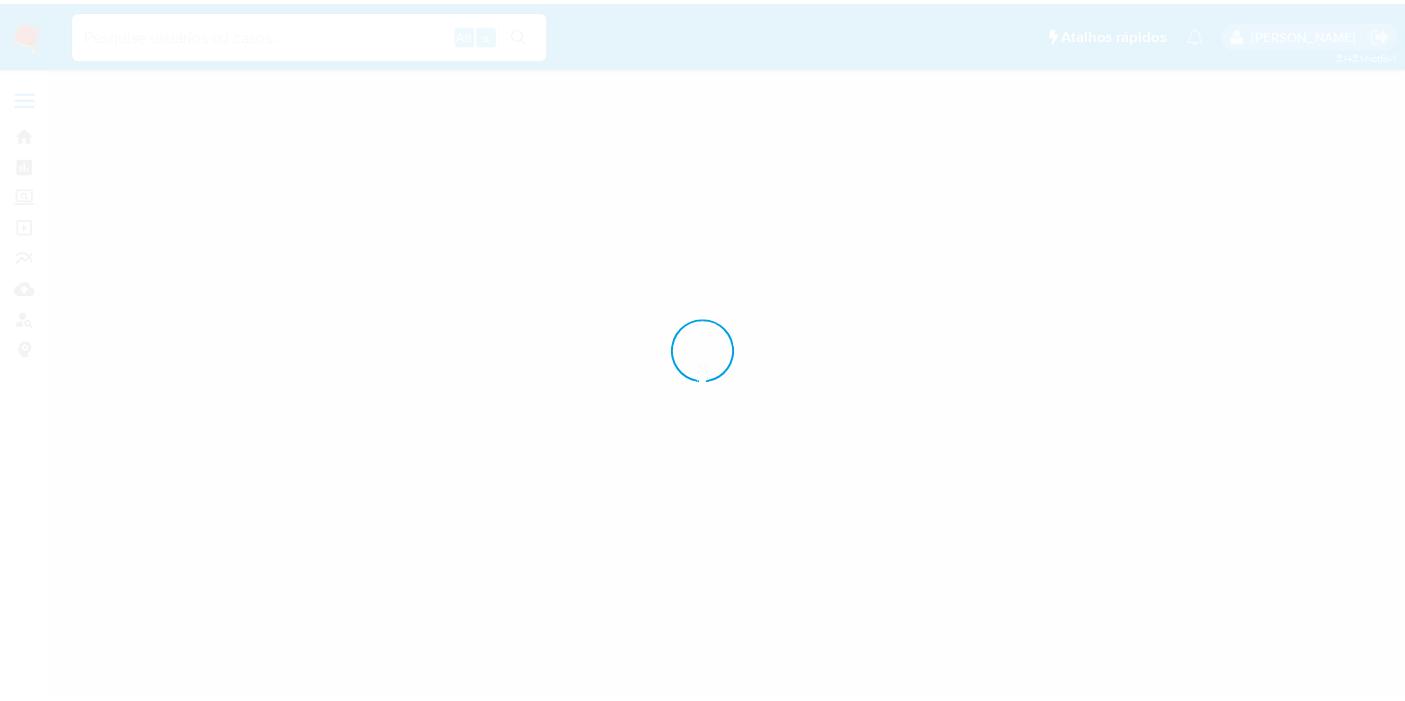 scroll, scrollTop: 0, scrollLeft: 0, axis: both 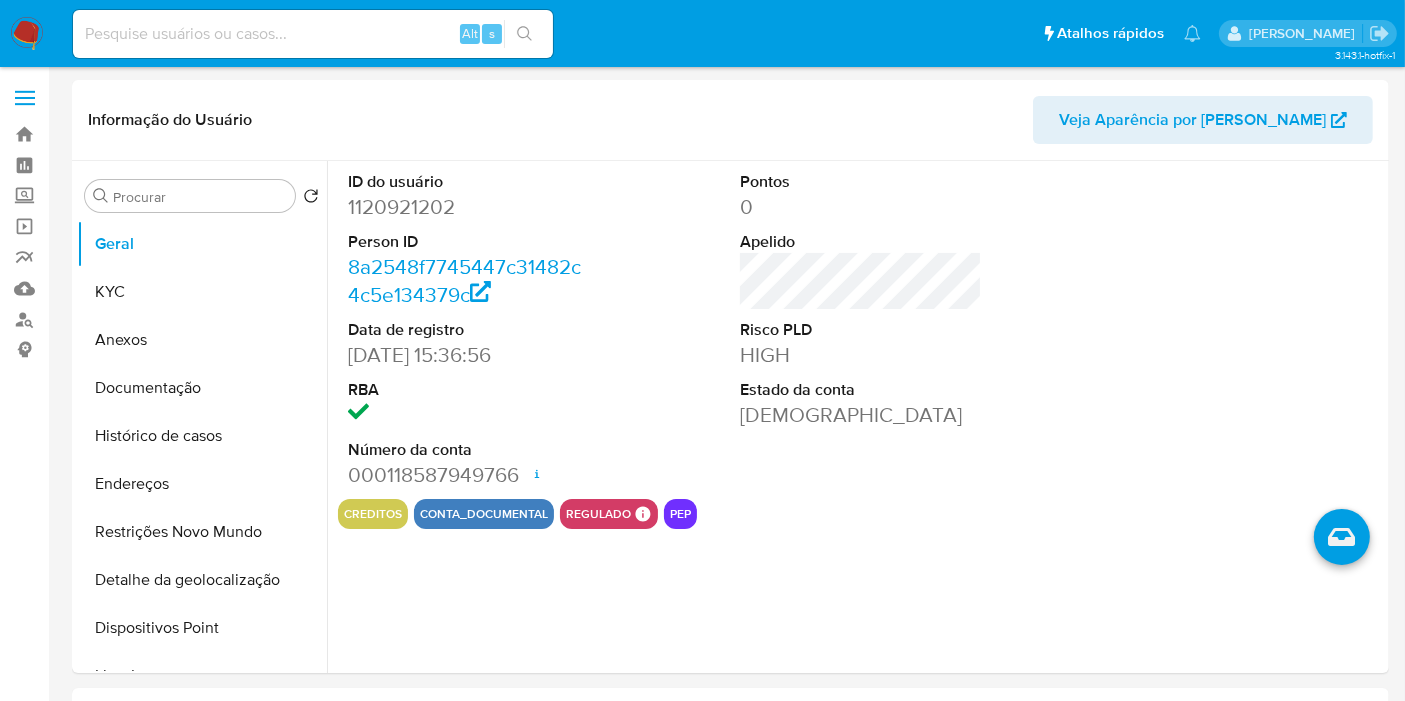 select on "10" 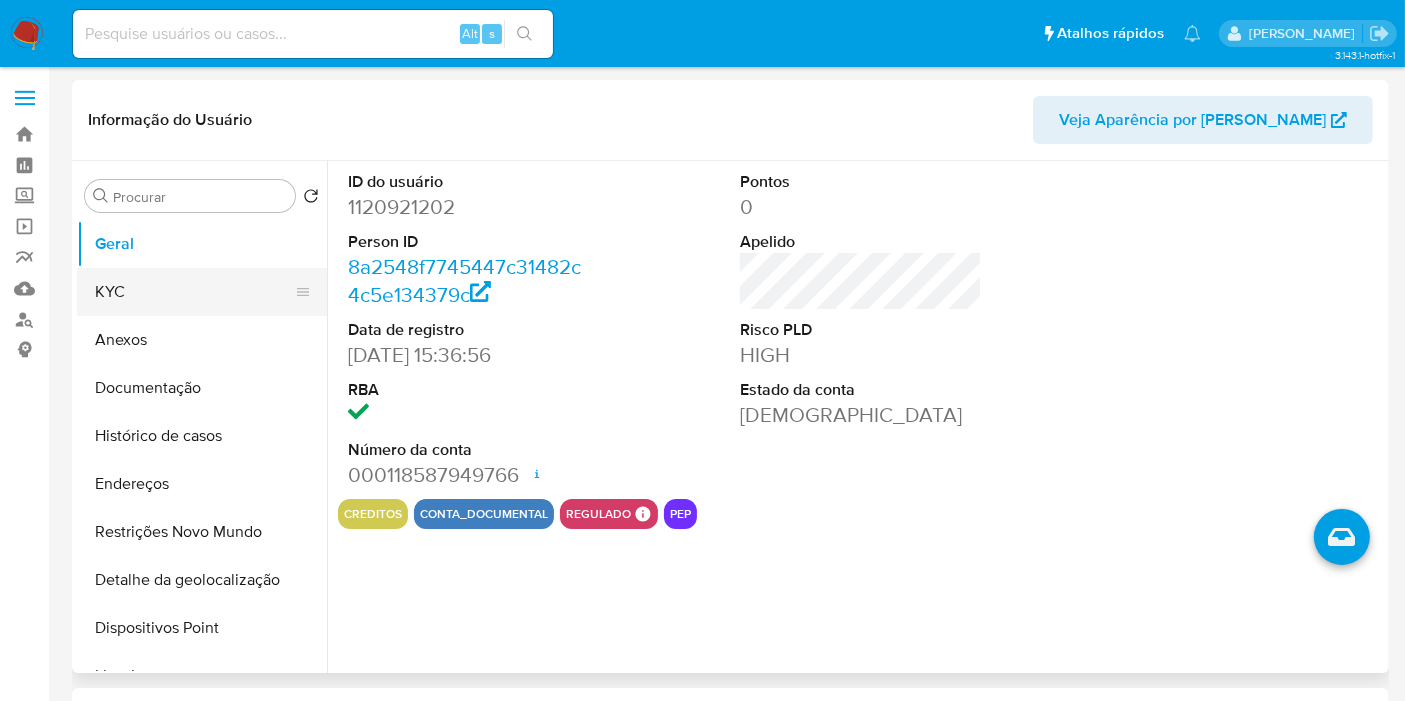 click on "KYC" at bounding box center [194, 292] 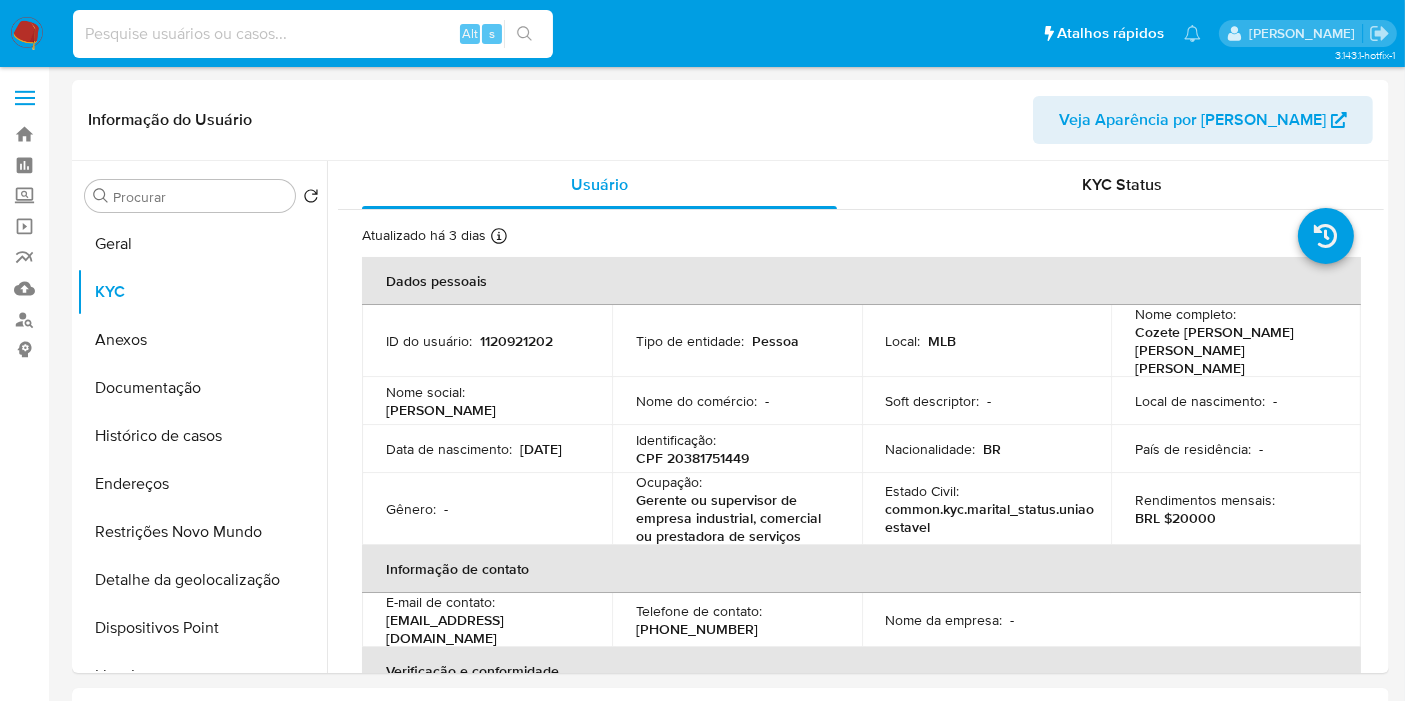 click at bounding box center [313, 34] 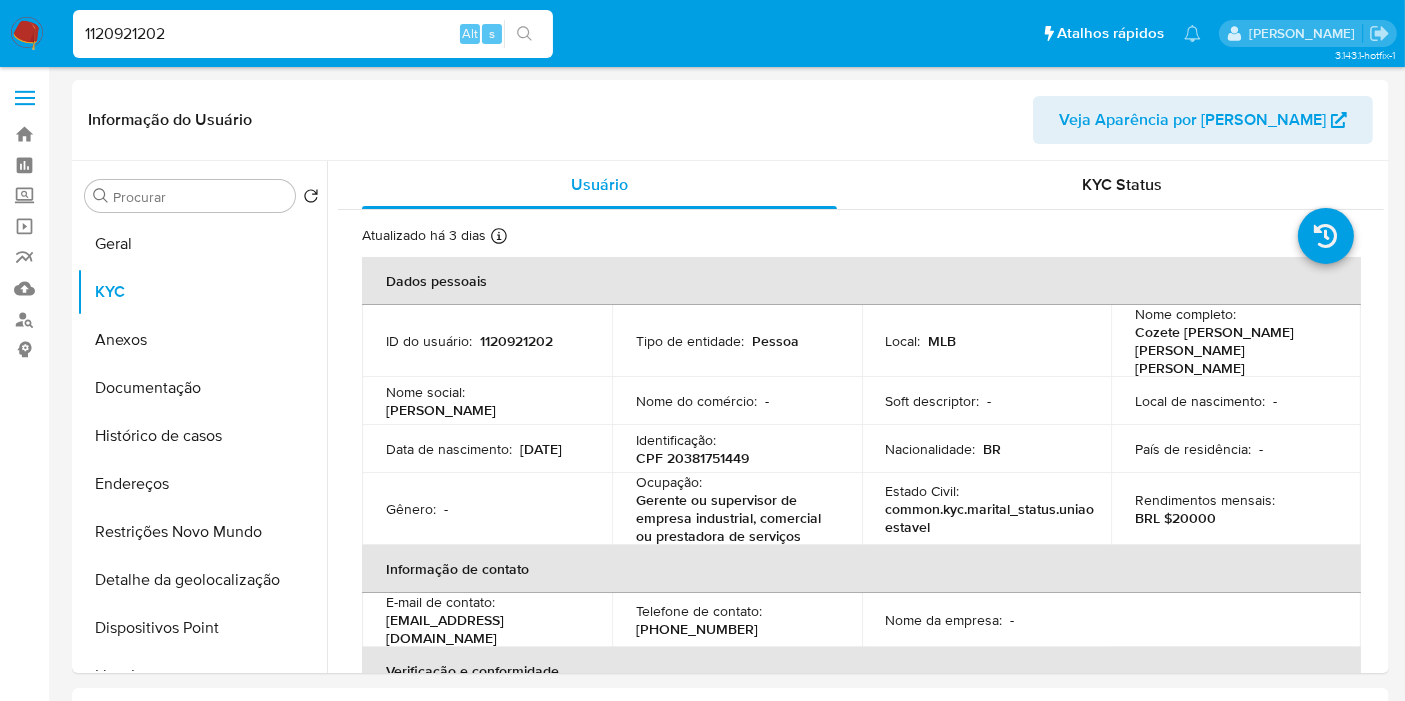 type on "1120921202" 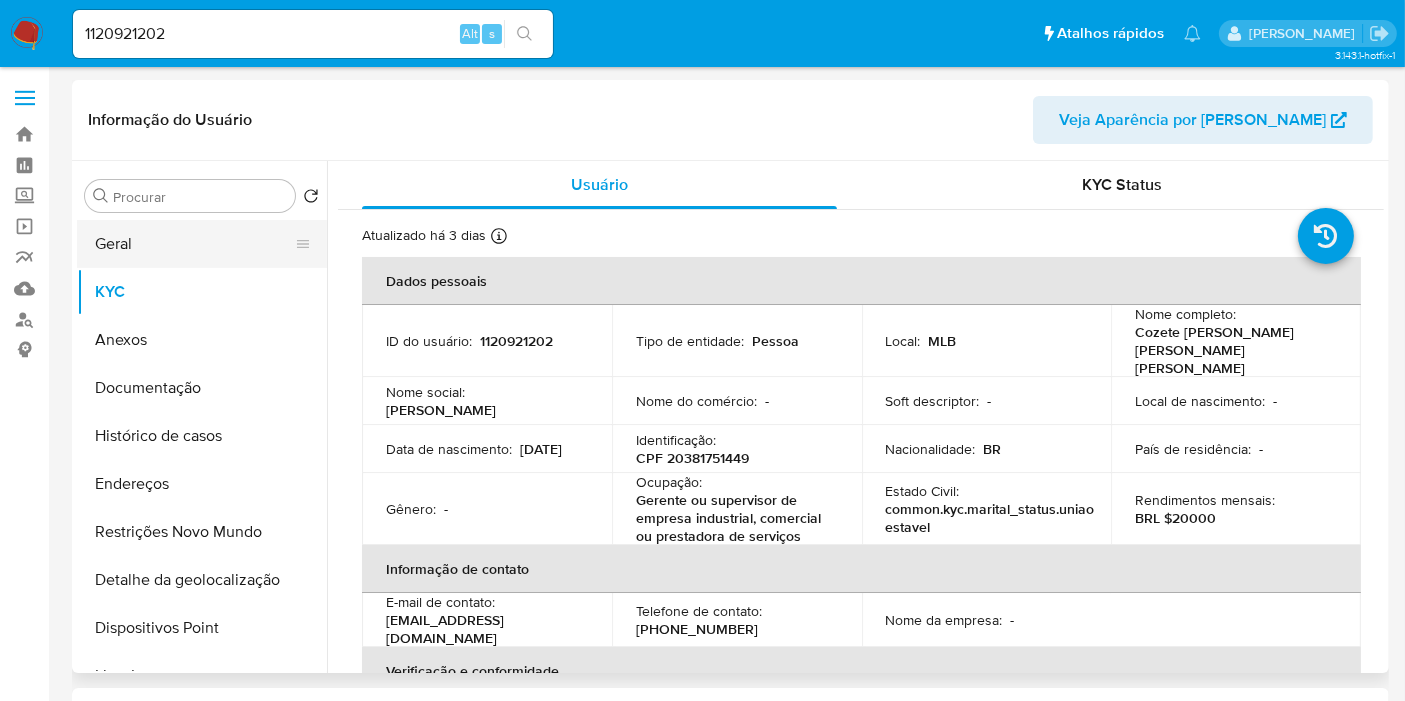 click on "Geral" at bounding box center (194, 244) 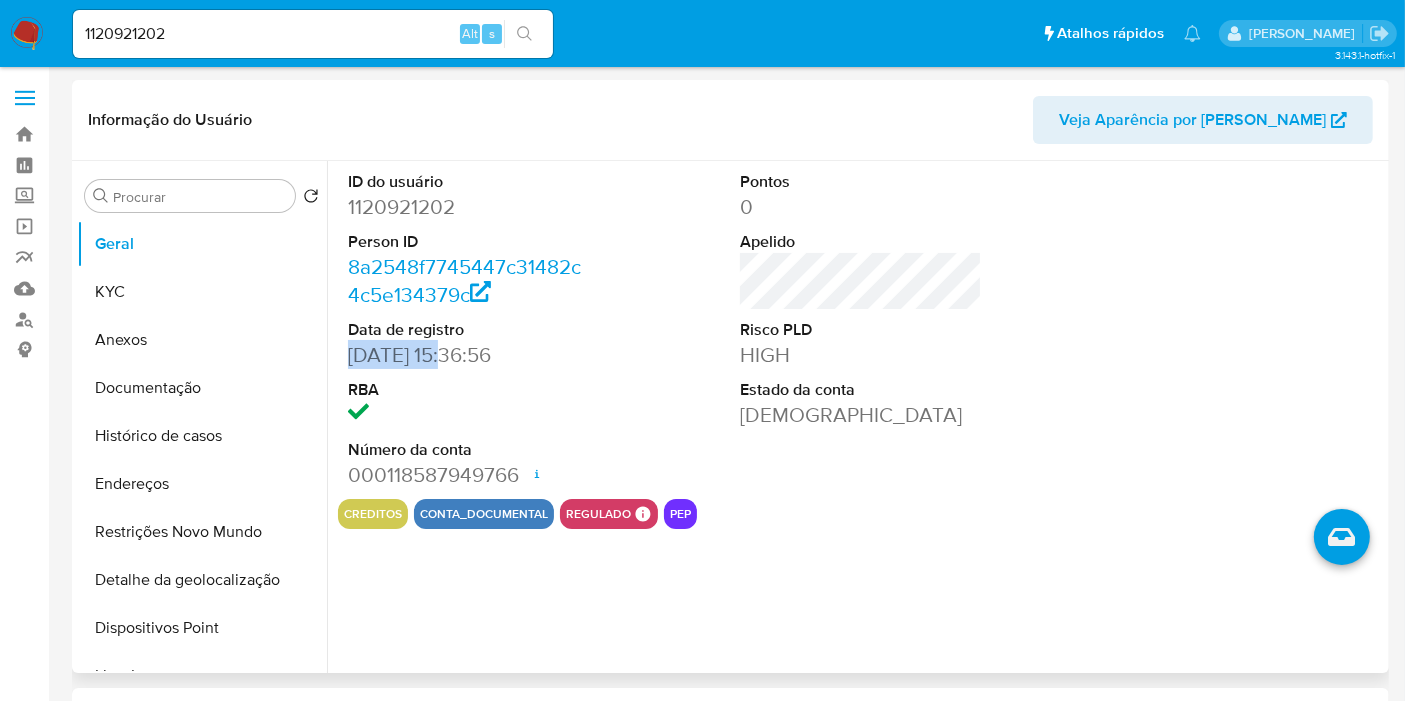 drag, startPoint x: 457, startPoint y: 359, endPoint x: 350, endPoint y: 364, distance: 107.11676 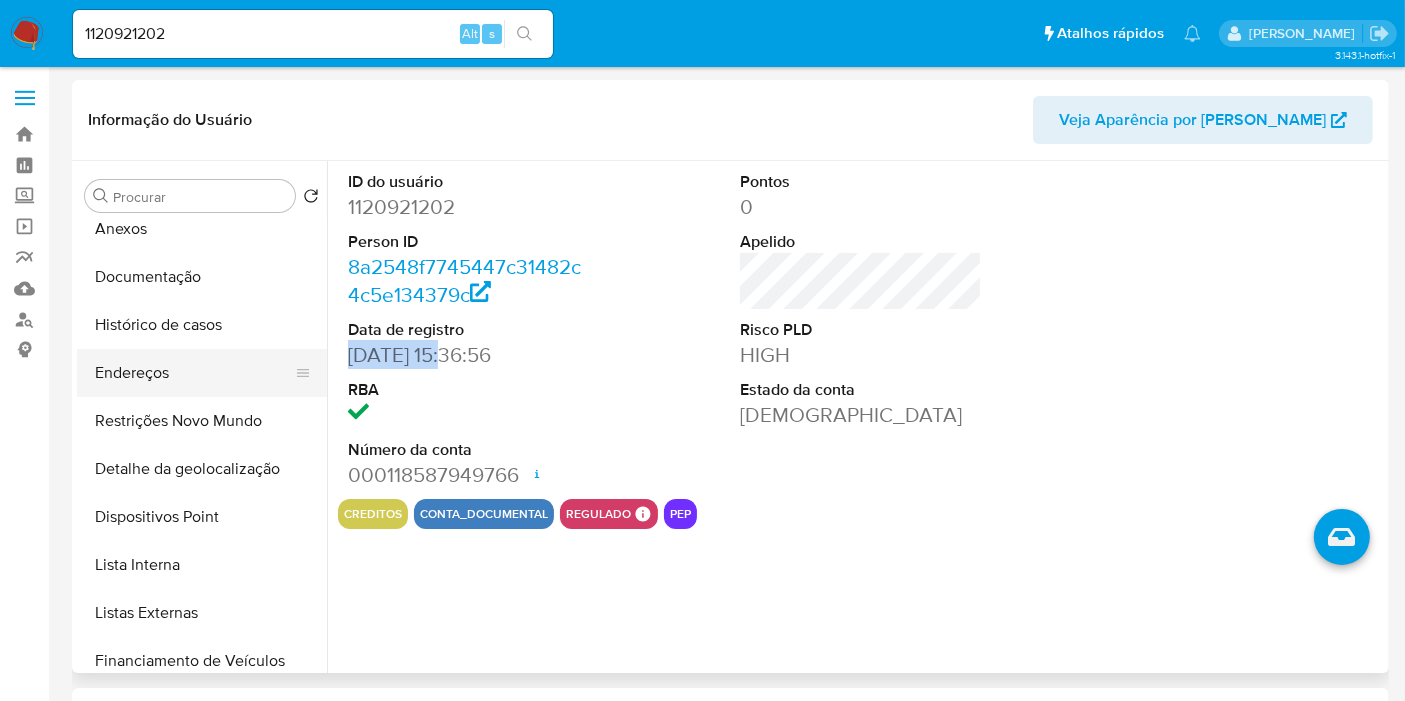 scroll, scrollTop: 0, scrollLeft: 0, axis: both 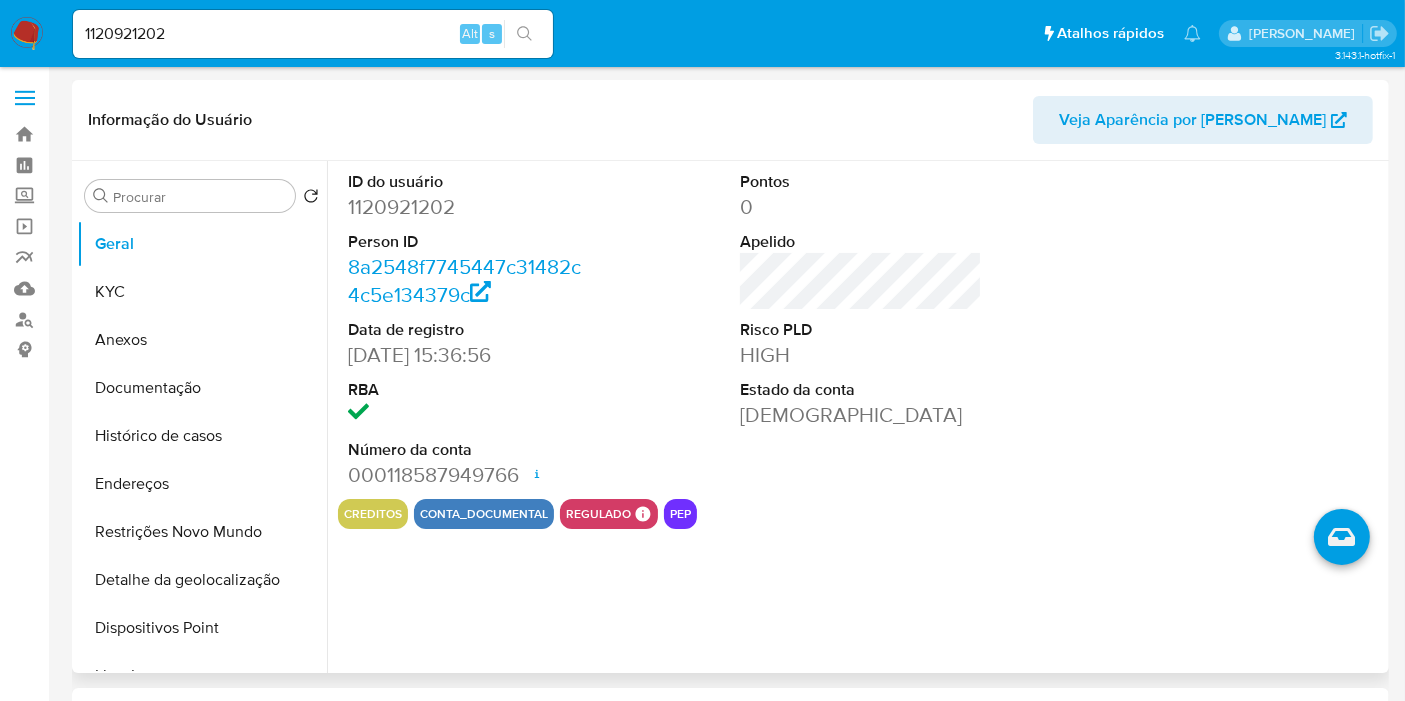 click at bounding box center (469, 415) 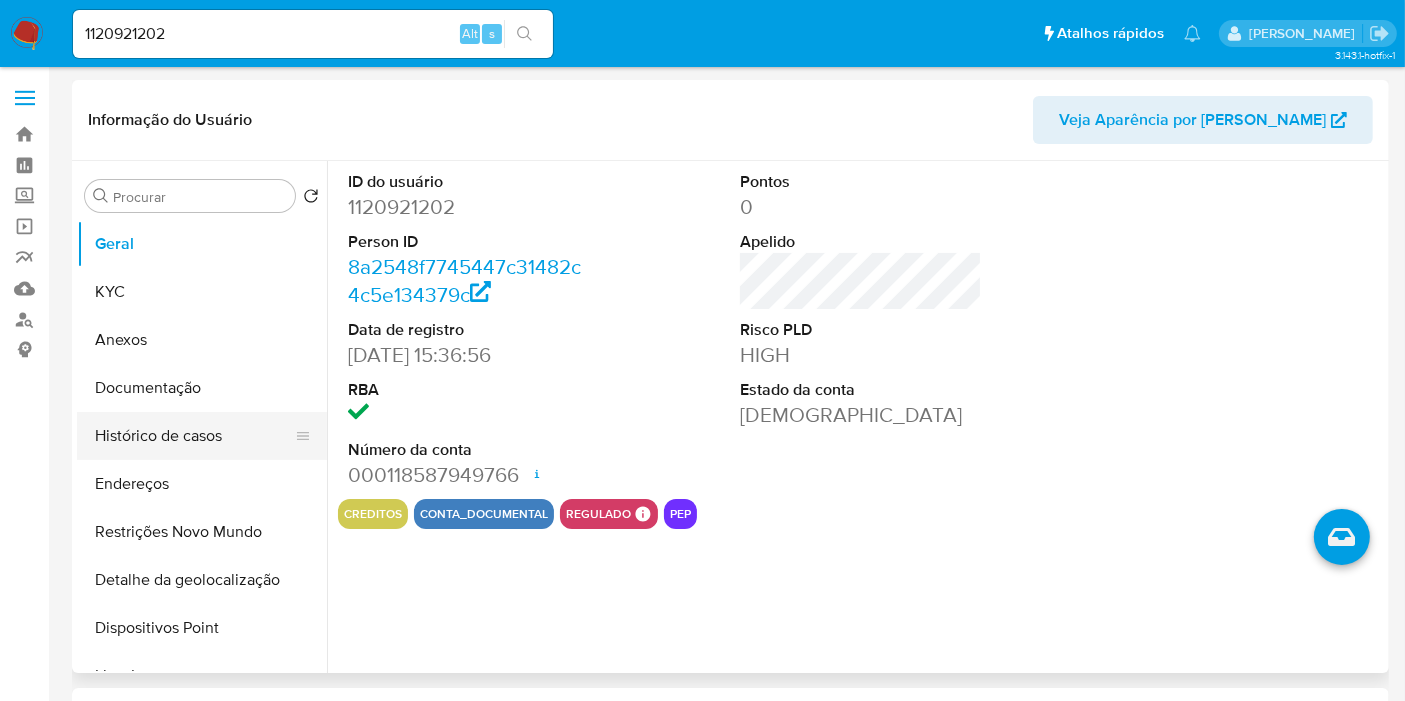 scroll, scrollTop: 111, scrollLeft: 0, axis: vertical 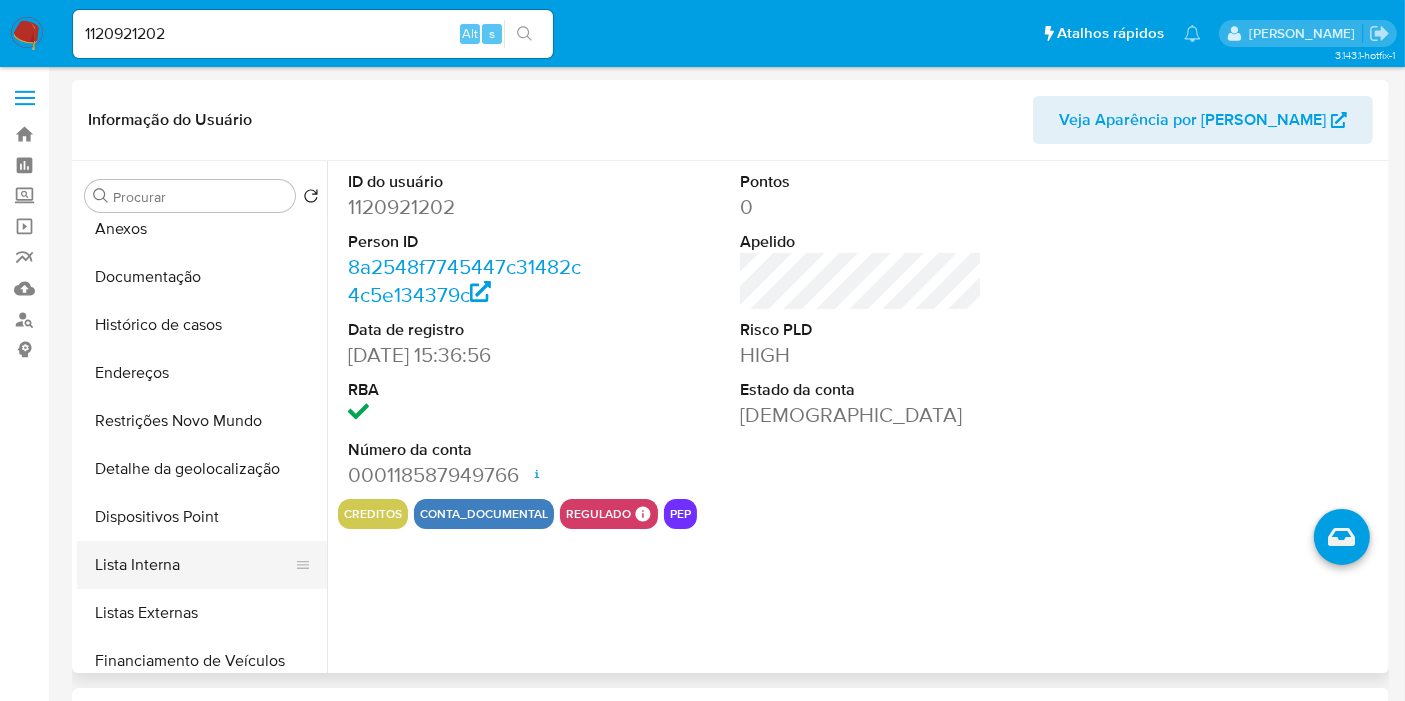 click on "Lista Interna" at bounding box center [194, 565] 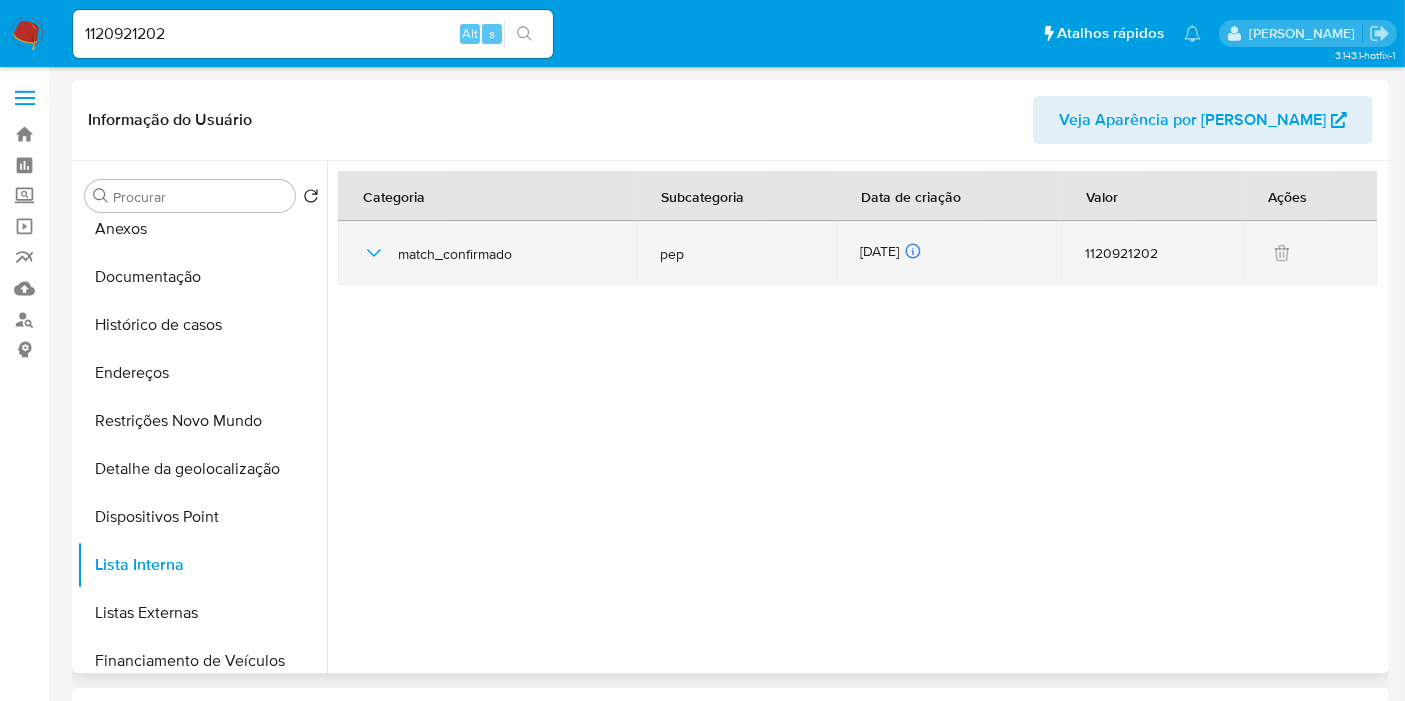 drag, startPoint x: 862, startPoint y: 251, endPoint x: 930, endPoint y: 251, distance: 68 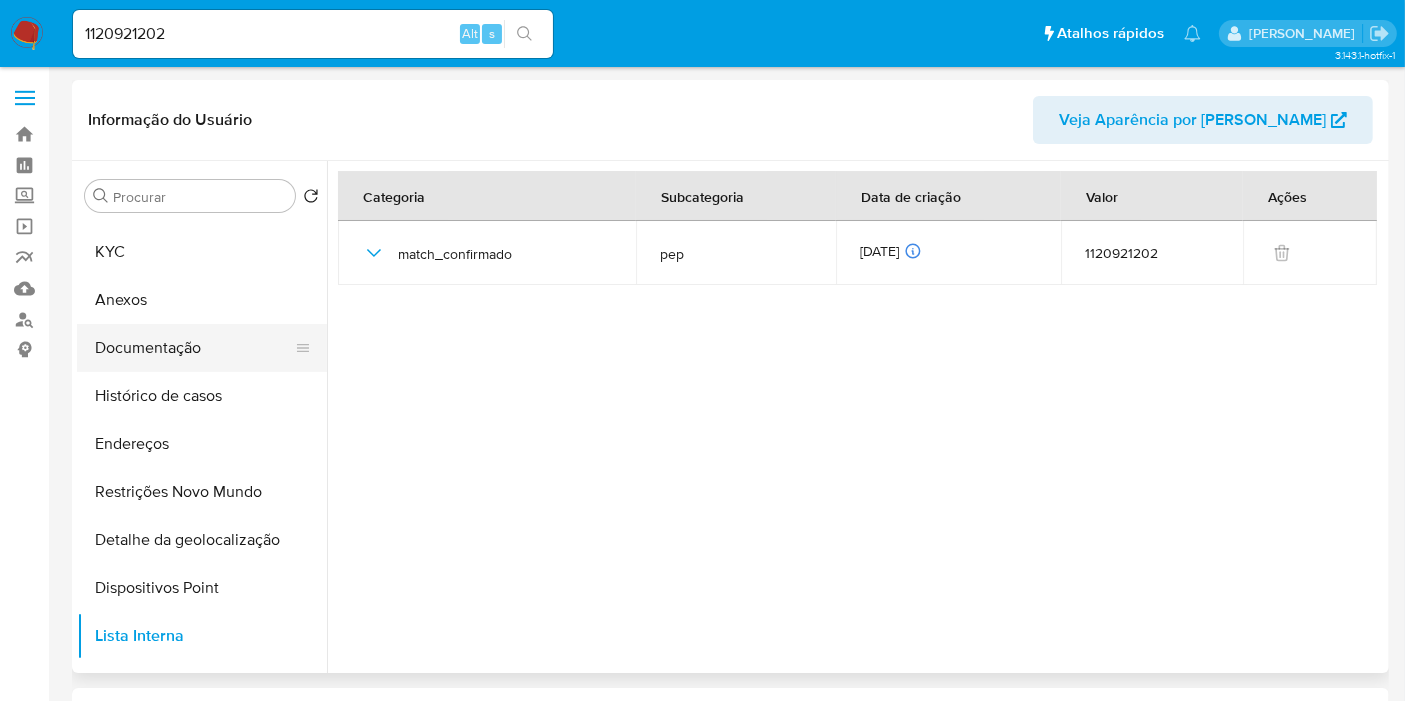scroll, scrollTop: 0, scrollLeft: 0, axis: both 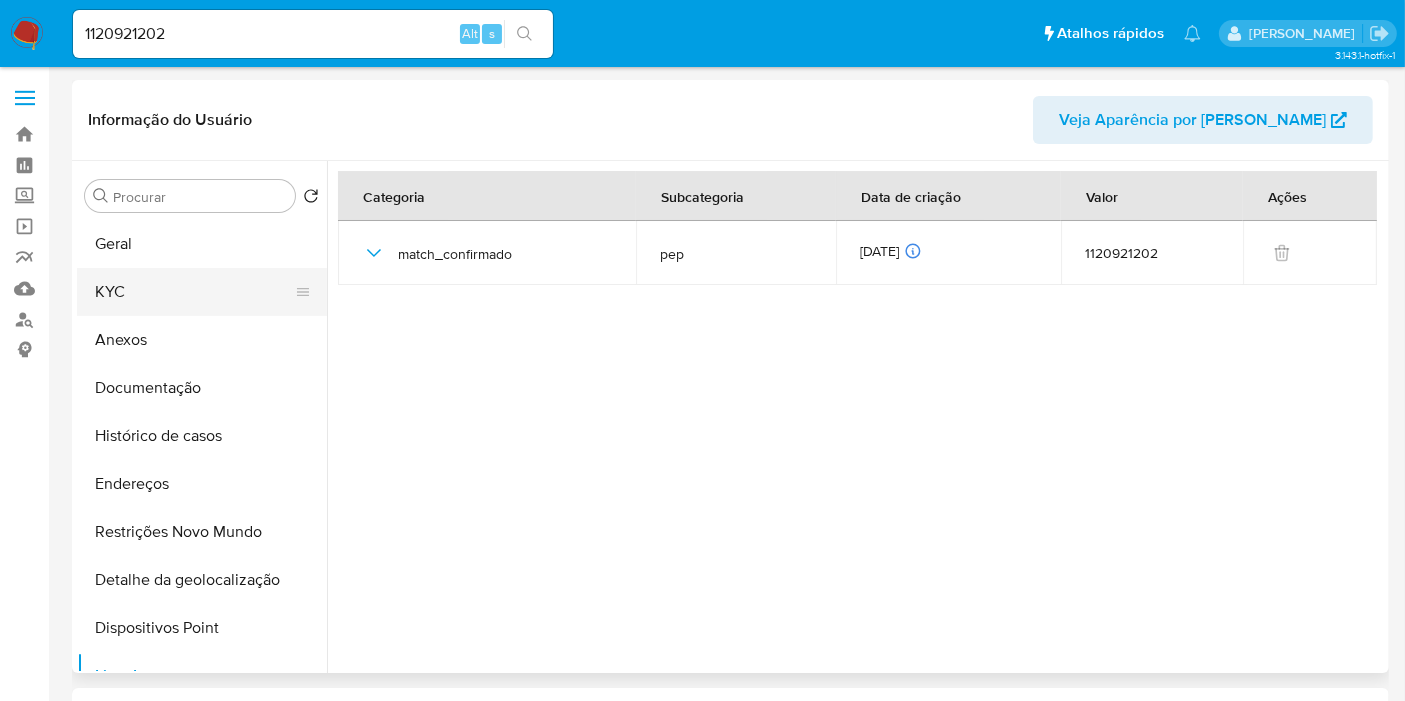 click on "KYC" at bounding box center (194, 292) 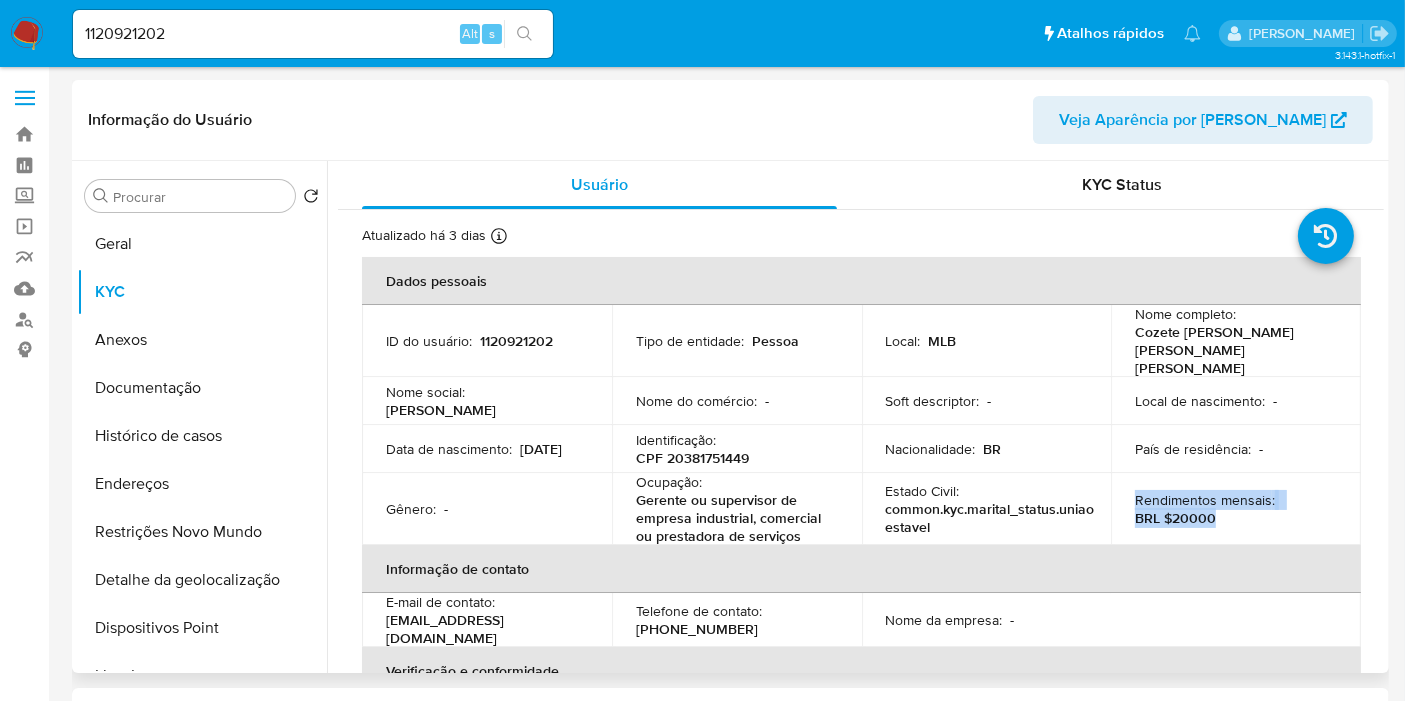 drag, startPoint x: 1211, startPoint y: 501, endPoint x: 1128, endPoint y: 484, distance: 84.723076 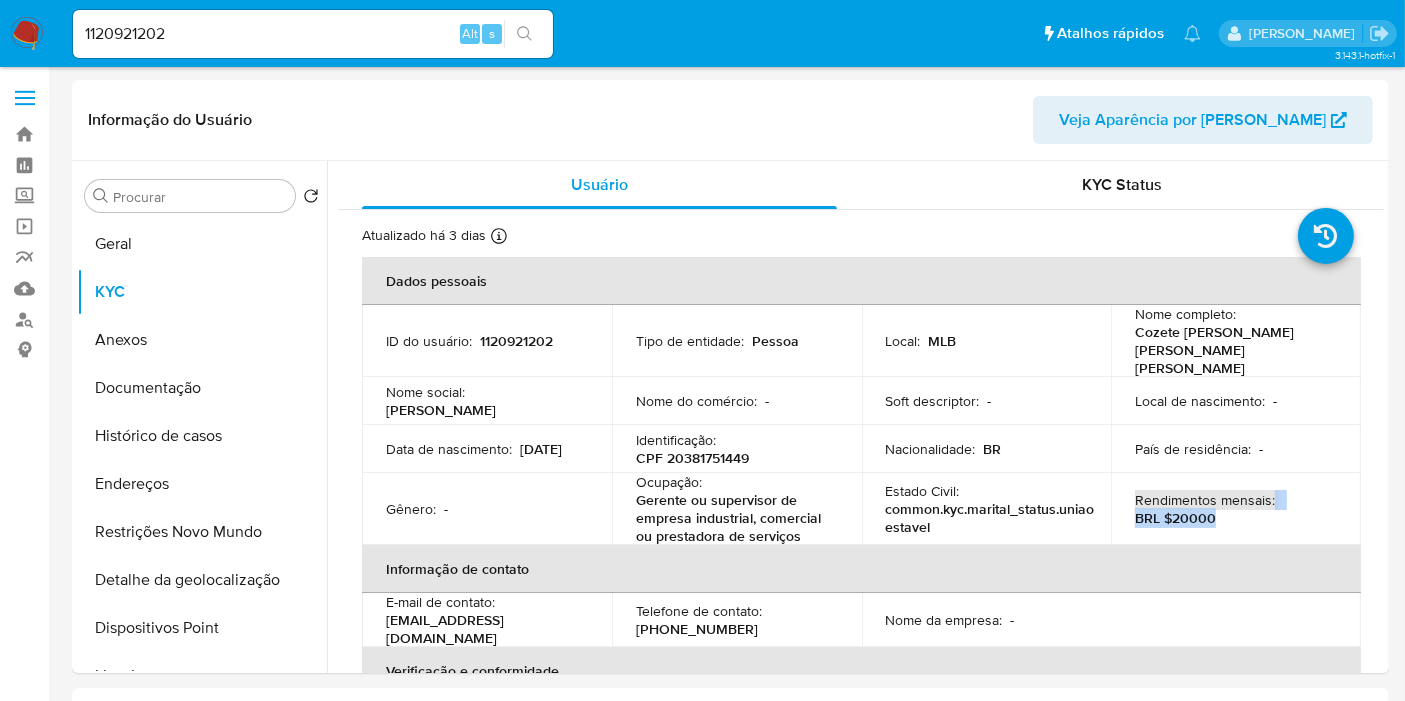 click on "Bandeja Painel Screening Pesquisa em Listas Watchlist Ferramentas Operações em massa relatórios Mulan Localizador de pessoas Consolidado" at bounding box center (24, 1594) 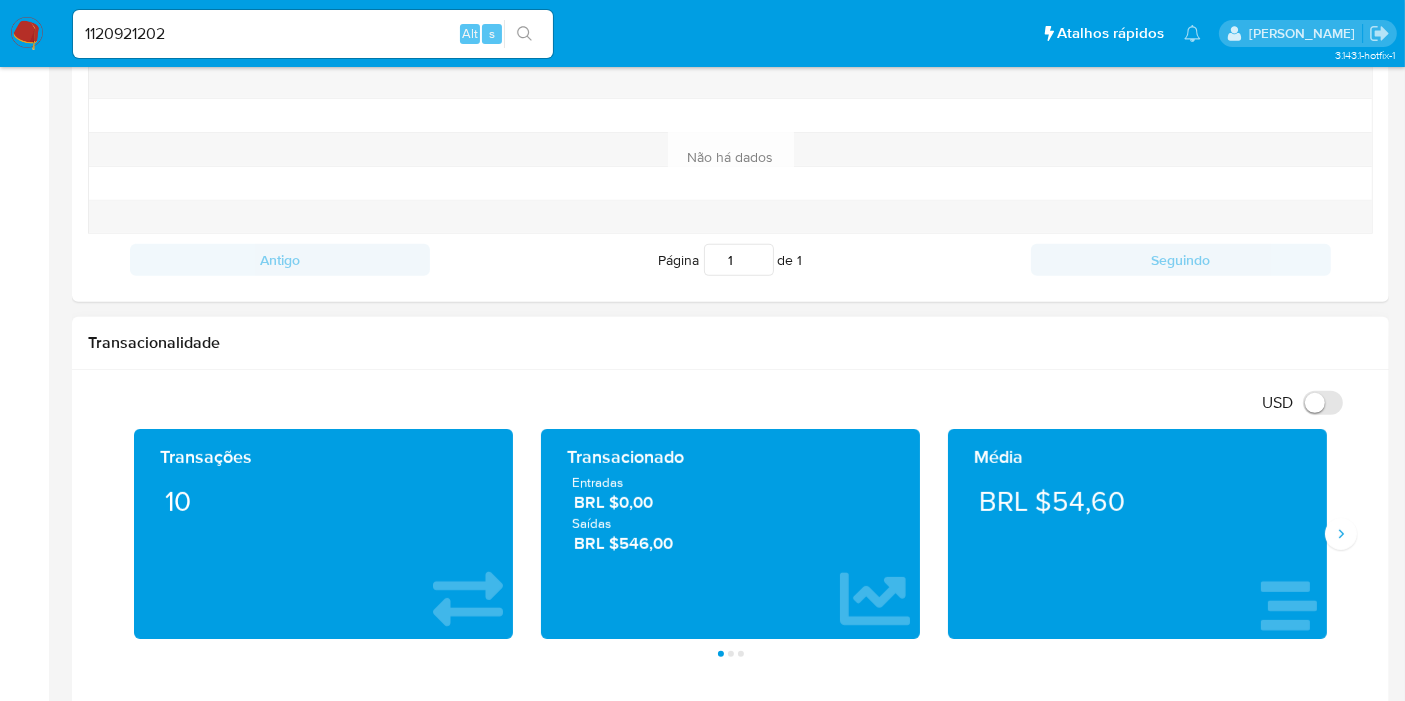 scroll, scrollTop: 1000, scrollLeft: 0, axis: vertical 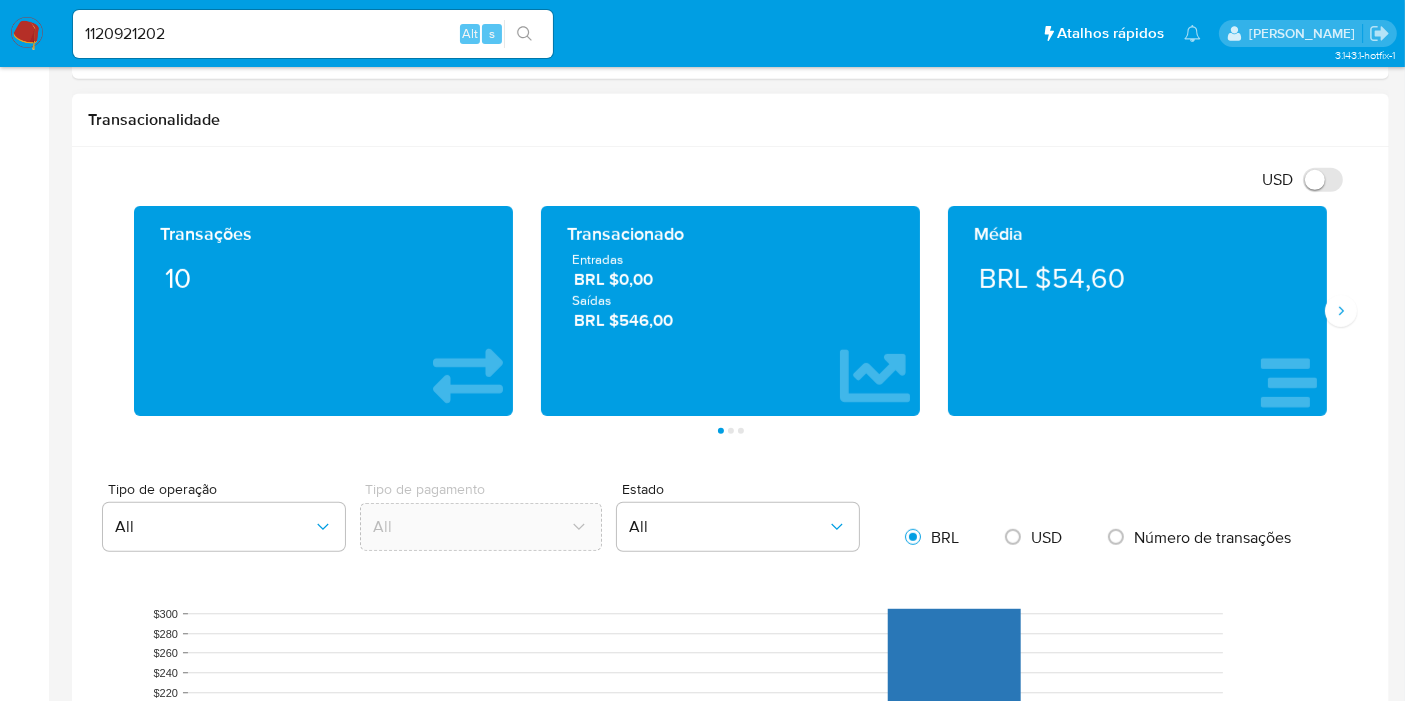drag, startPoint x: 709, startPoint y: 322, endPoint x: 562, endPoint y: 263, distance: 158.39824 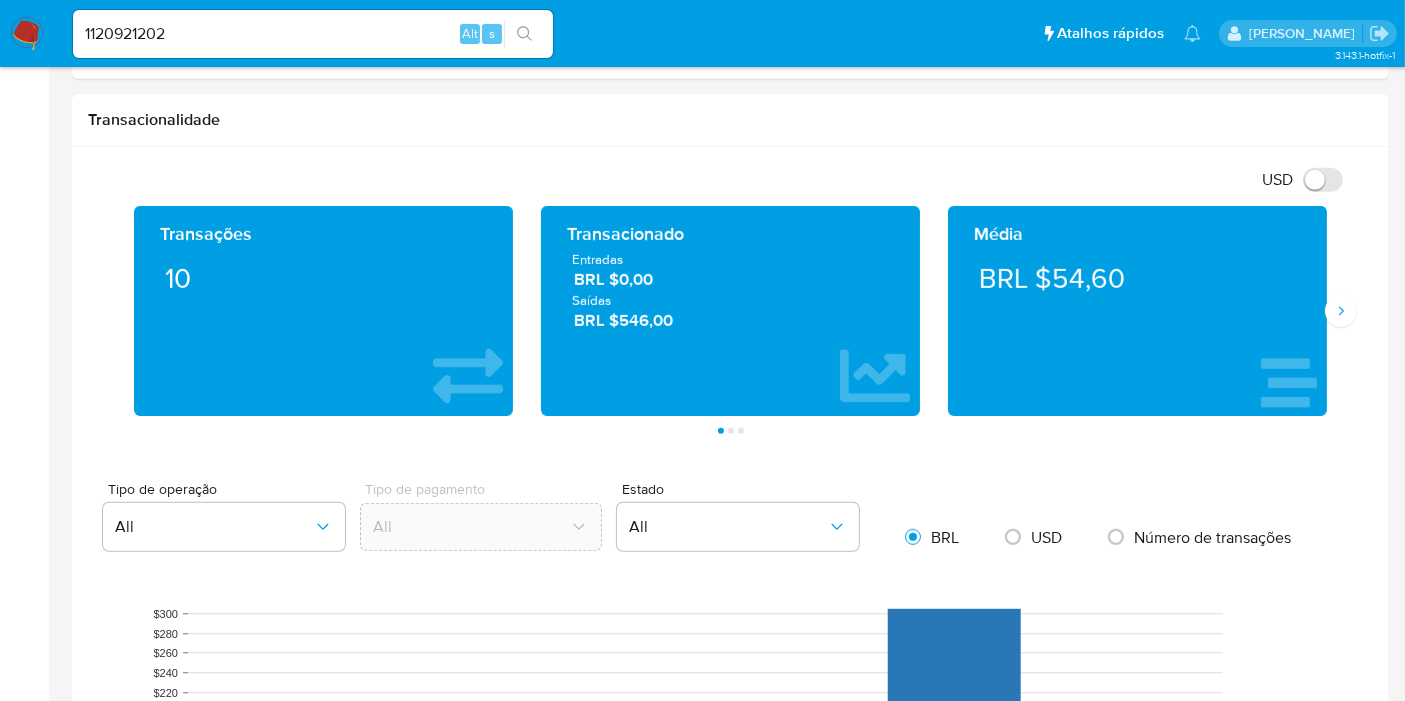 click on "3.143.1-hotfix-1 Informação do Usuário Veja Aparência por Pessoa Procurar   Retornar ao pedido padrão Geral KYC Anexos Documentação Histórico de casos Endereços Restrições Novo Mundo Detalhe da geolocalização Dispositivos Point Lista Interna Listas Externas Financiamento de Veículos Empréstimos Adiantamentos de Dinheiro Cartões Contas Bancárias Dados Modificados Devices Geolocation Fecha Compliant Histórico de Risco PLD Histórico de conversas IV Challenges Insurtech Items Marcas AML Perfis Relacionados Usuário KYC Status Atualizado há 3 dias   Criado: 09/05/2022 18:52:59 Atualizado: 30/06/2025 09:36:10 Dados pessoais   ID do usuário :    1120921202   Tipo de entidade :    Pessoa   Local :    MLB   Nome completo :    Cozete Barbosa Loureiro Garcia de Medeiros   Nome social :    Cozete Barbosa   Nome do comércio :    -   Soft descriptor :    -   Local de nascimento :    -   Data de nascimento :    25/02/1956   Identificação :    CPF 20381751449   Nacionalidade :    BR   :" at bounding box center [702, 594] 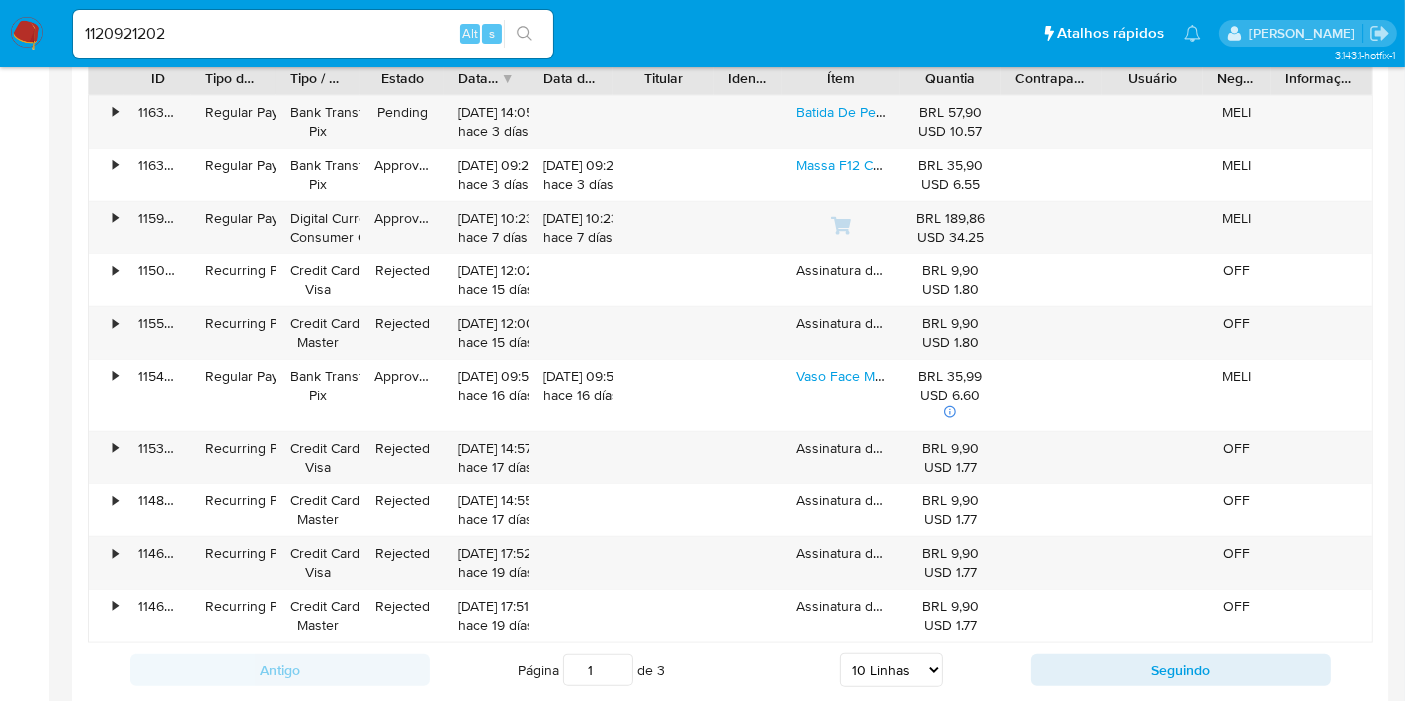 scroll, scrollTop: 2222, scrollLeft: 0, axis: vertical 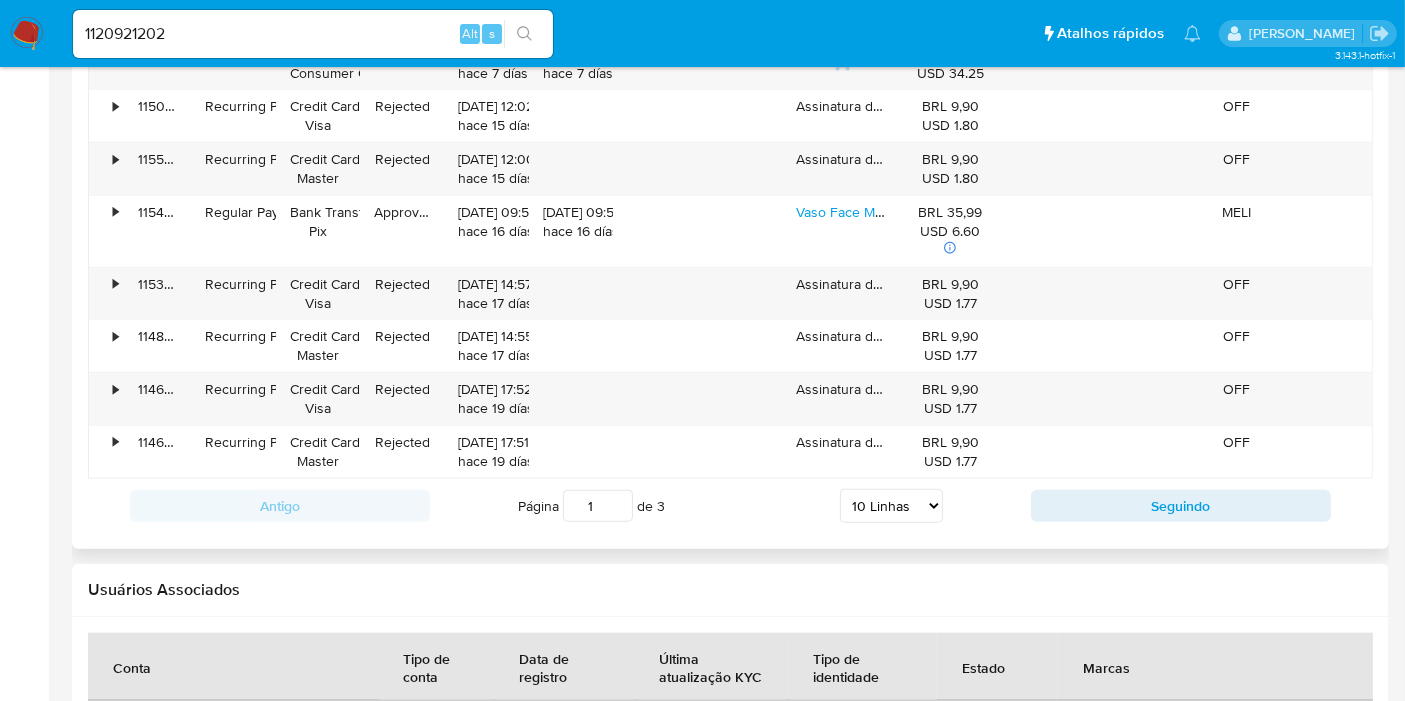 drag, startPoint x: 923, startPoint y: 498, endPoint x: 918, endPoint y: 479, distance: 19.646883 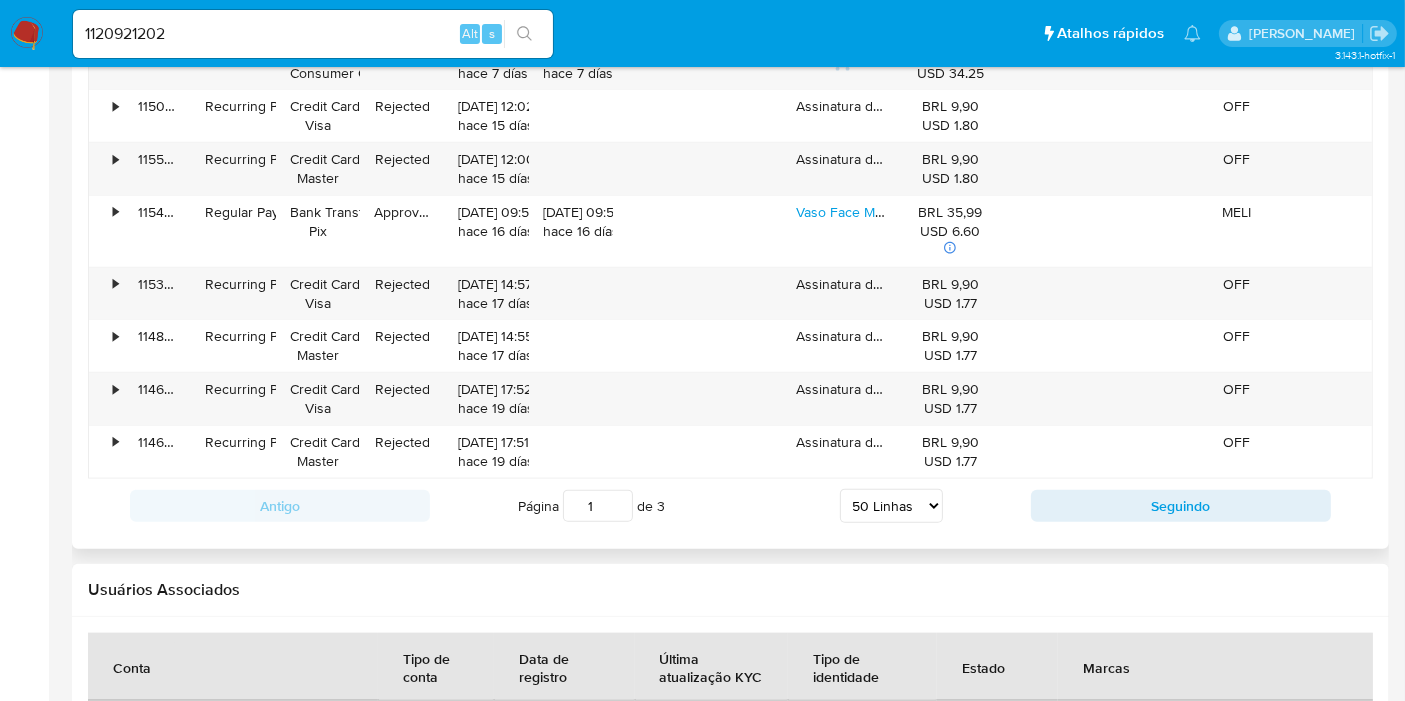 click on "5   Linhas 10   Linhas 20   Linhas 25   Linhas 50   Linhas 100   Linhas" at bounding box center [891, 506] 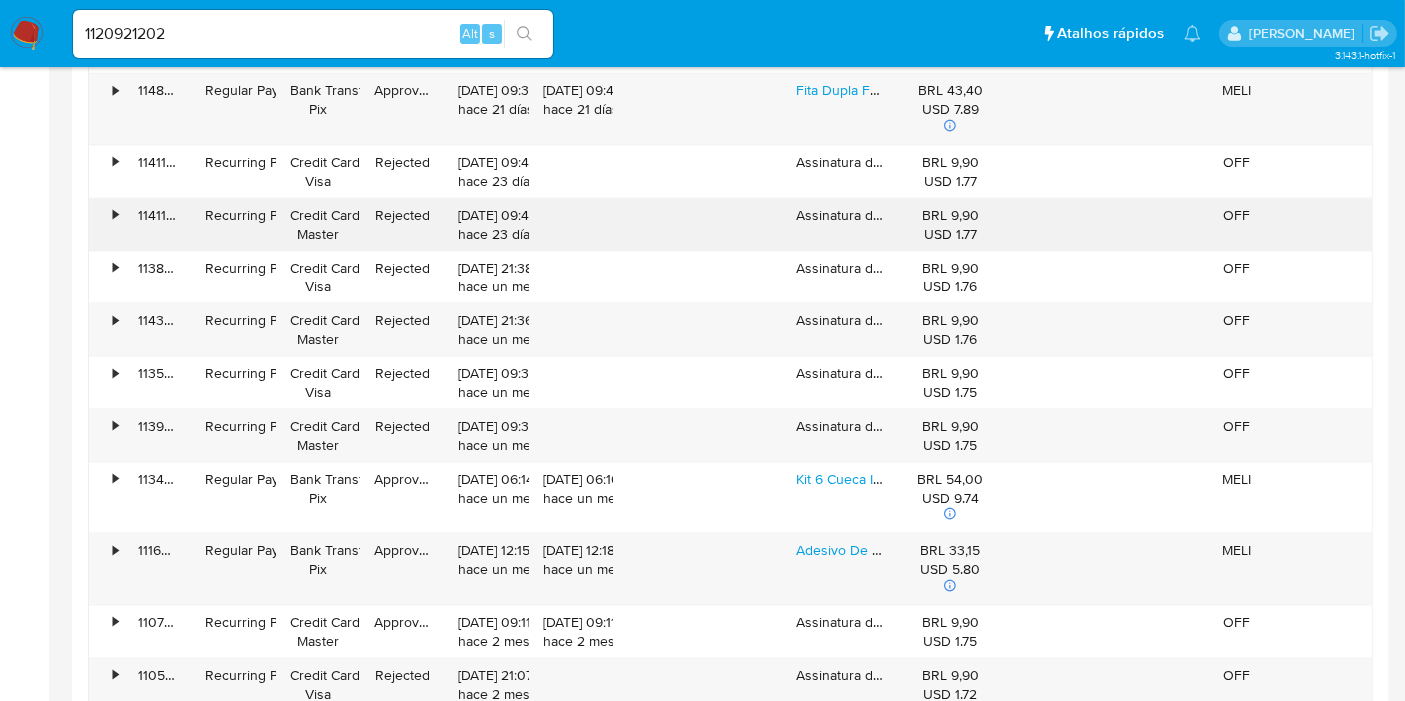 scroll, scrollTop: 2572, scrollLeft: 0, axis: vertical 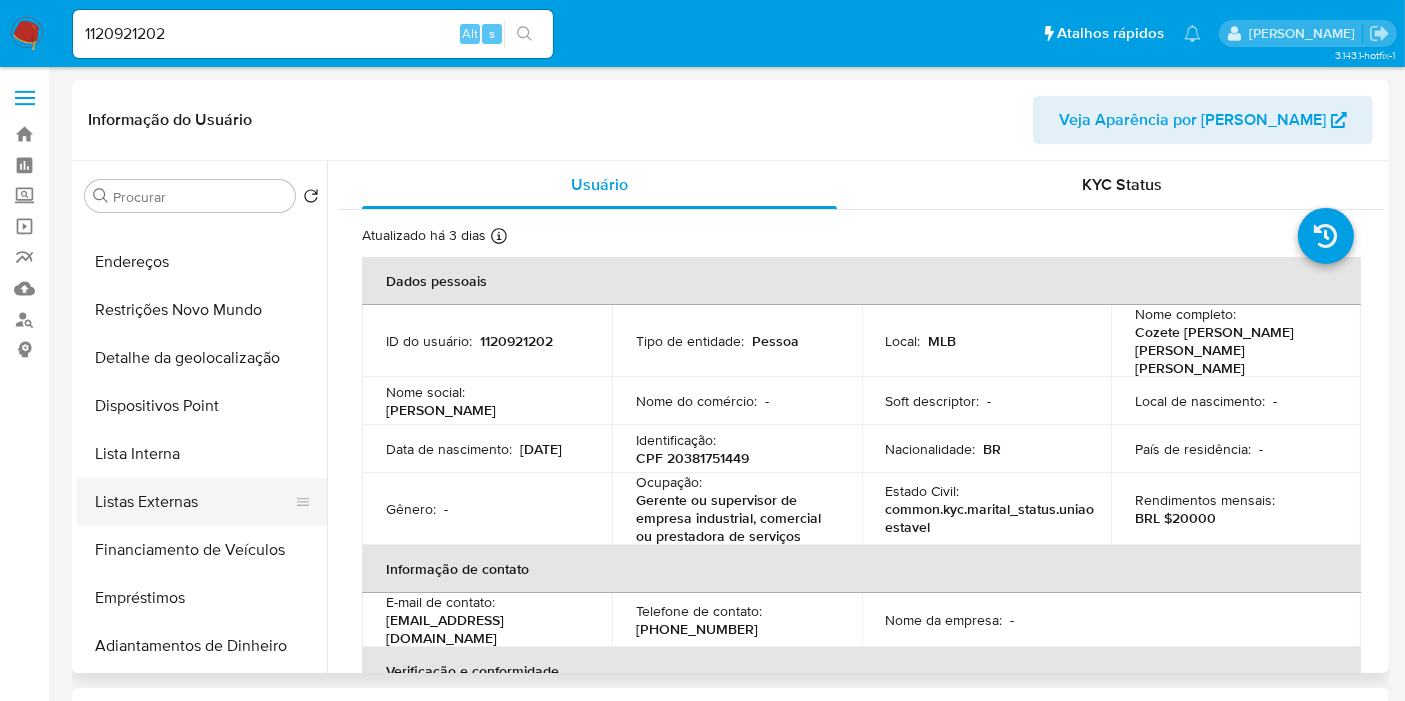 click on "Listas Externas" at bounding box center (194, 502) 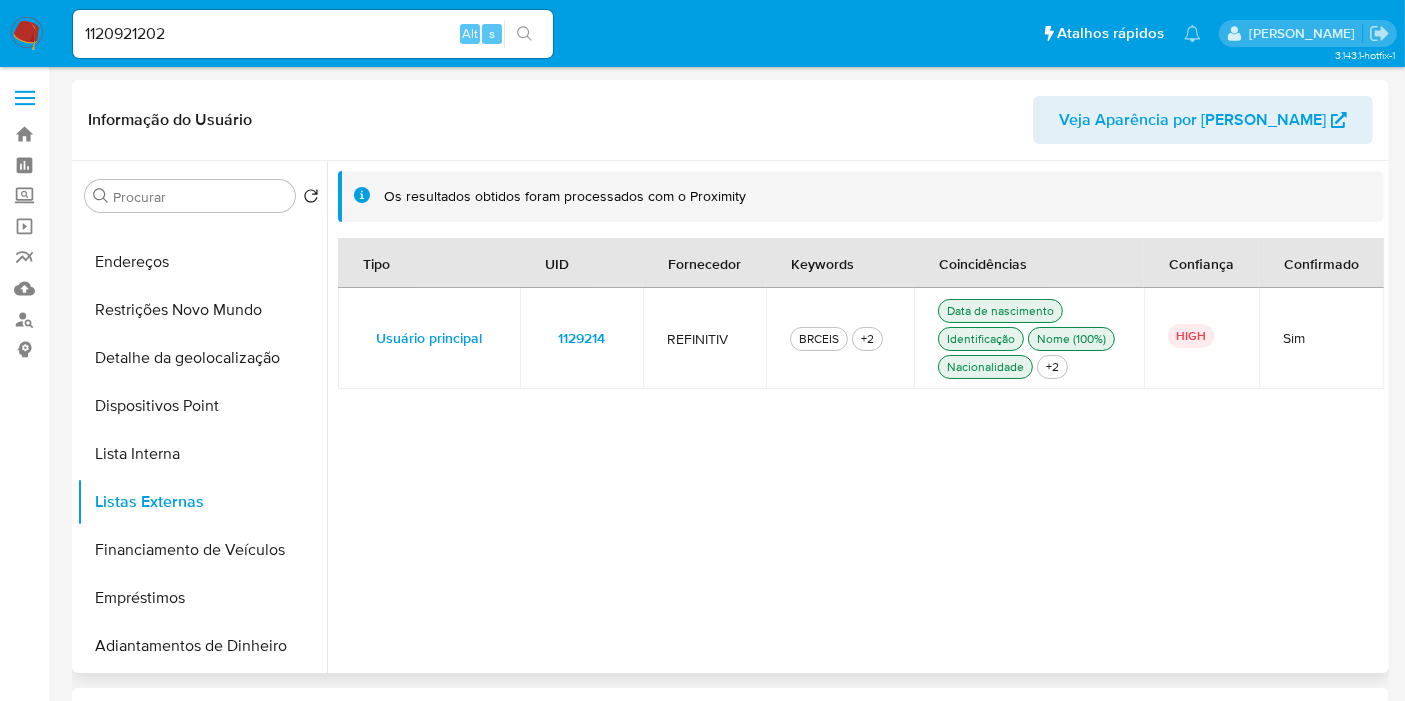 click on "1129214" at bounding box center [581, 338] 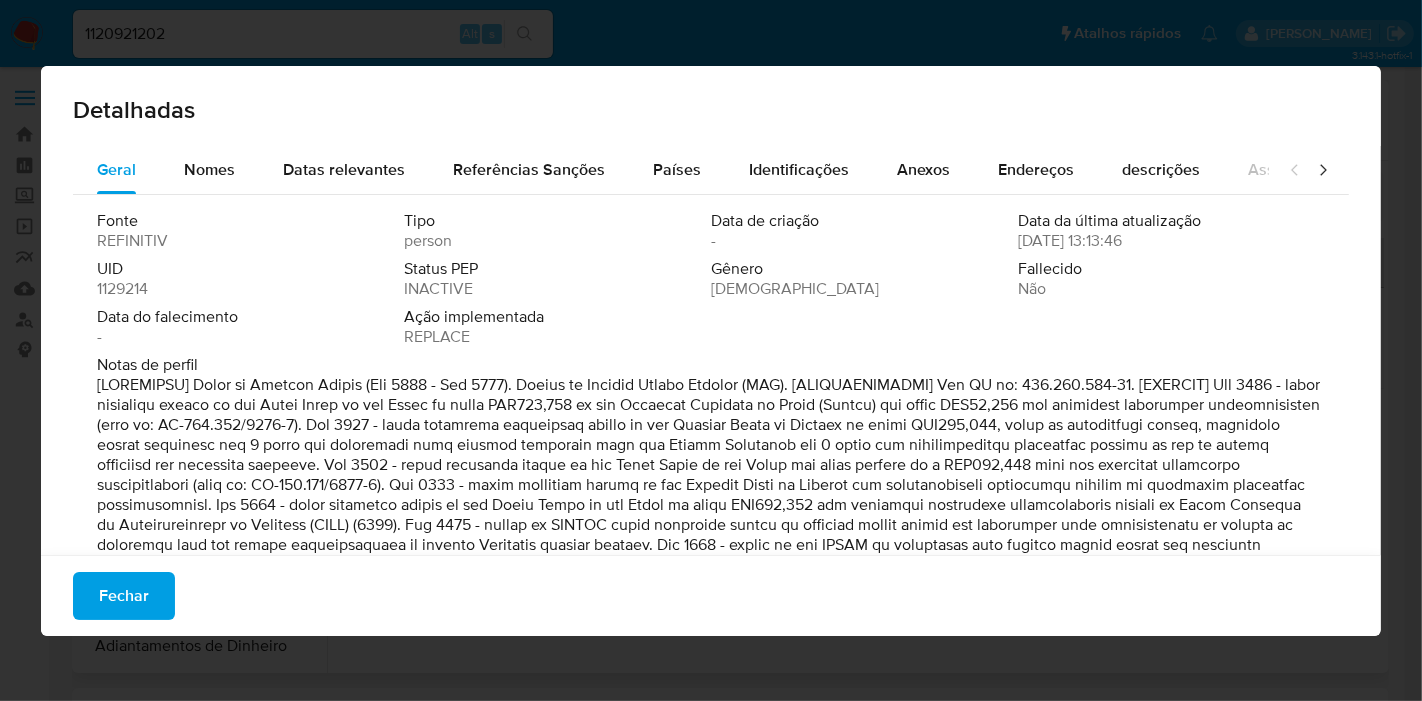 click on "1129214" at bounding box center (122, 289) 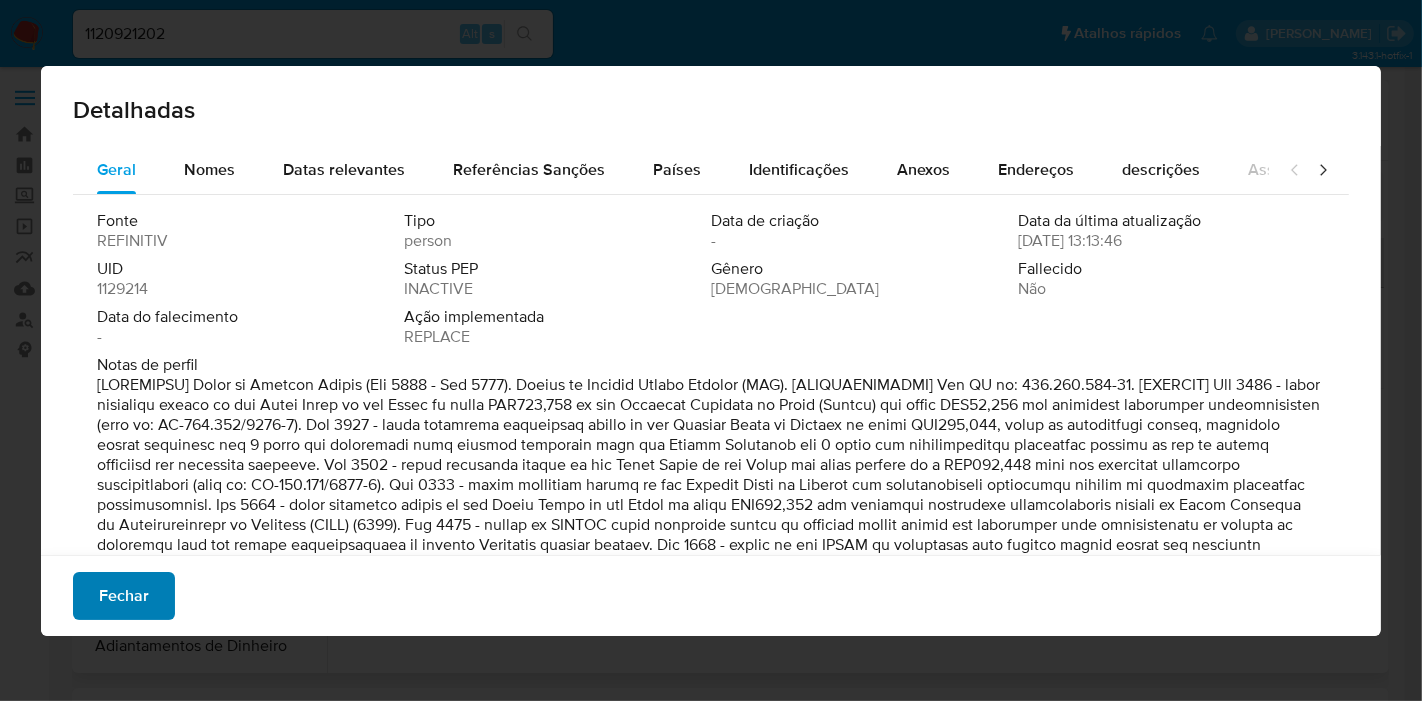 click on "Fechar" at bounding box center [124, 596] 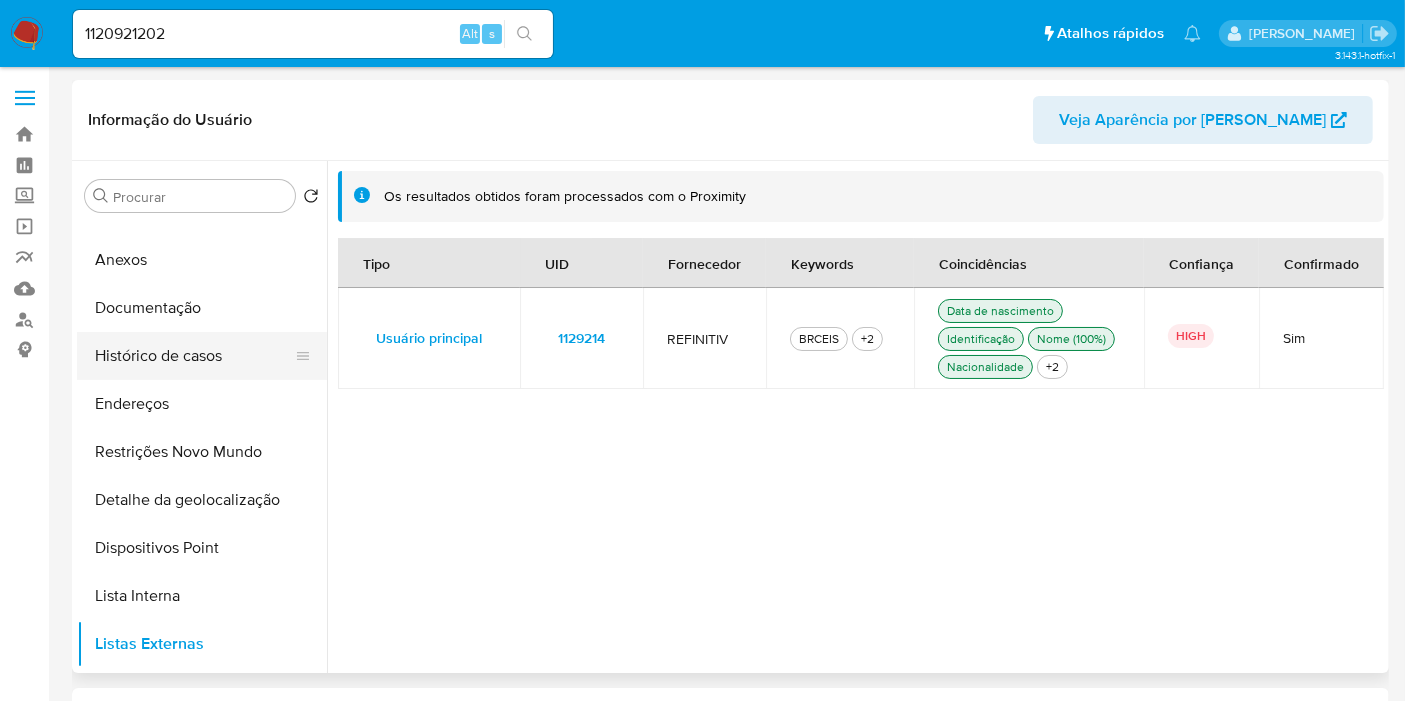 scroll, scrollTop: 0, scrollLeft: 0, axis: both 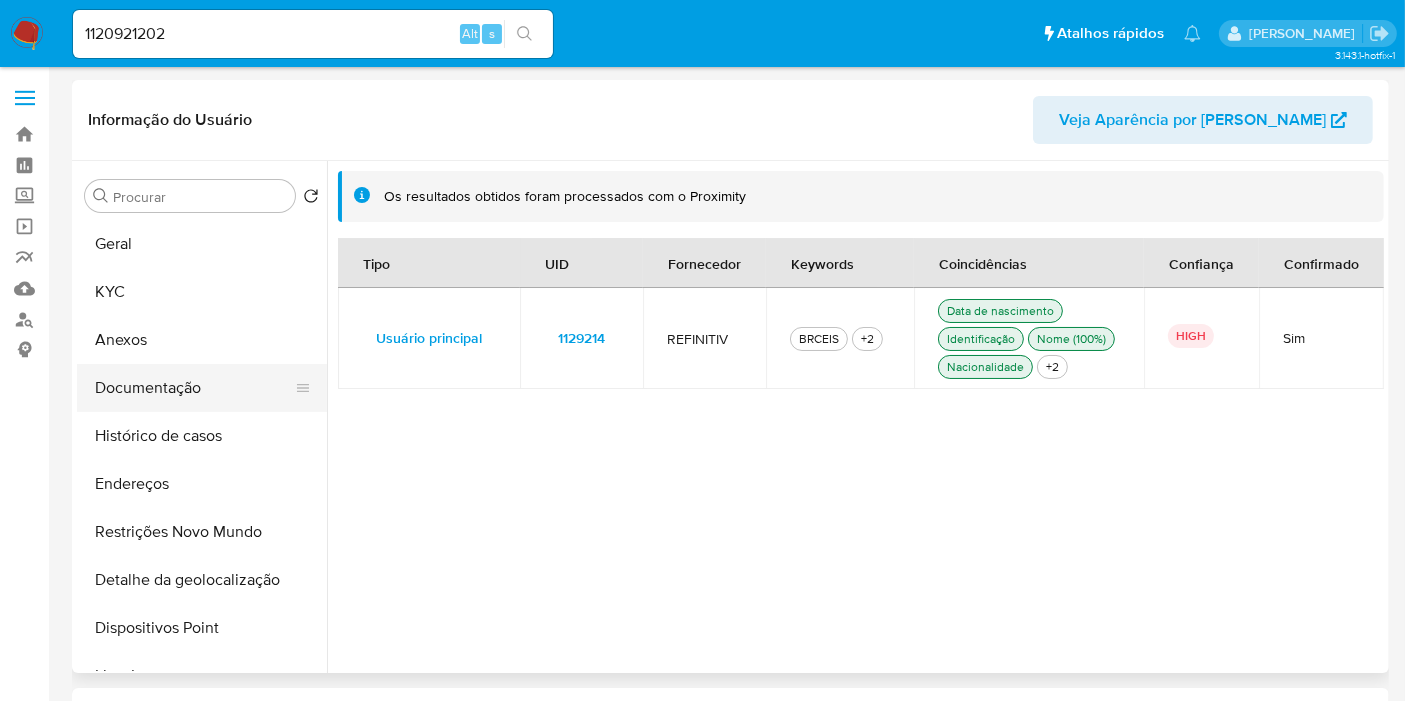 click on "Documentação" at bounding box center (194, 388) 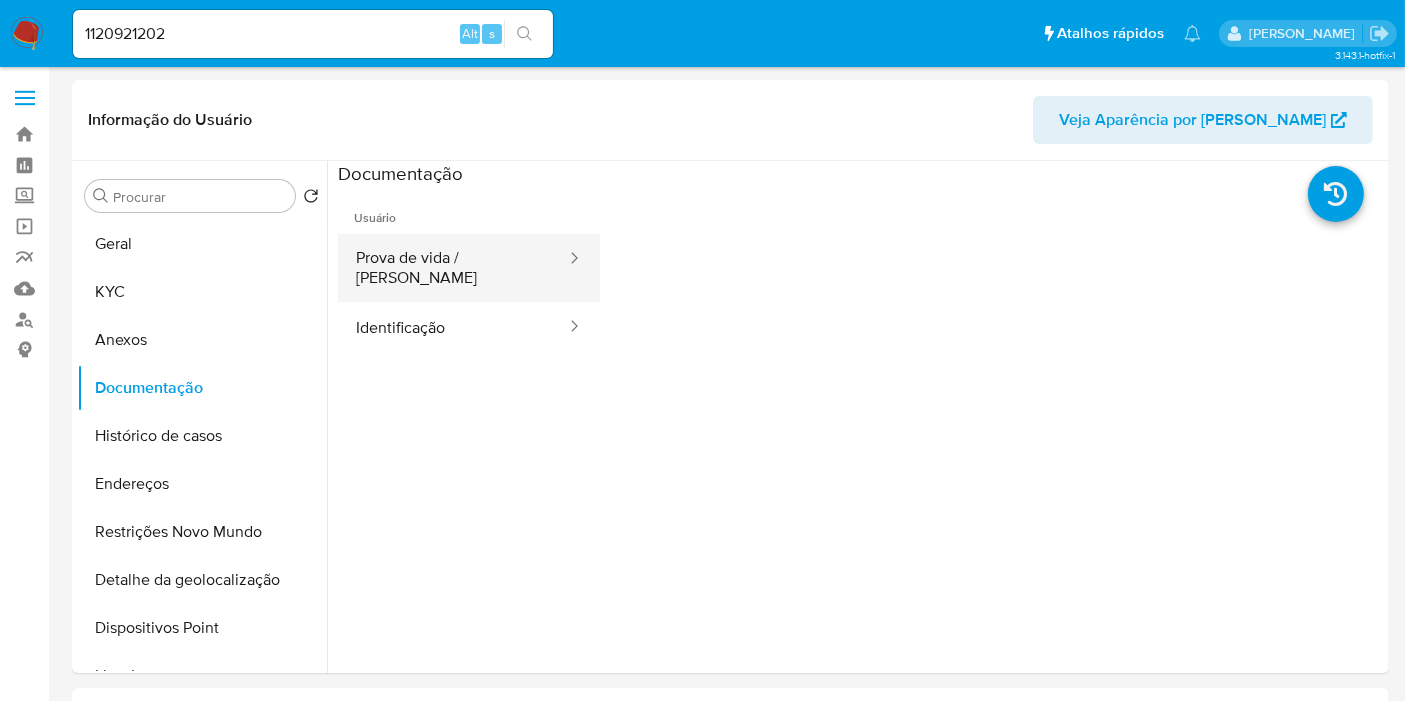 click on "Prova de vida / Selfie" at bounding box center [453, 268] 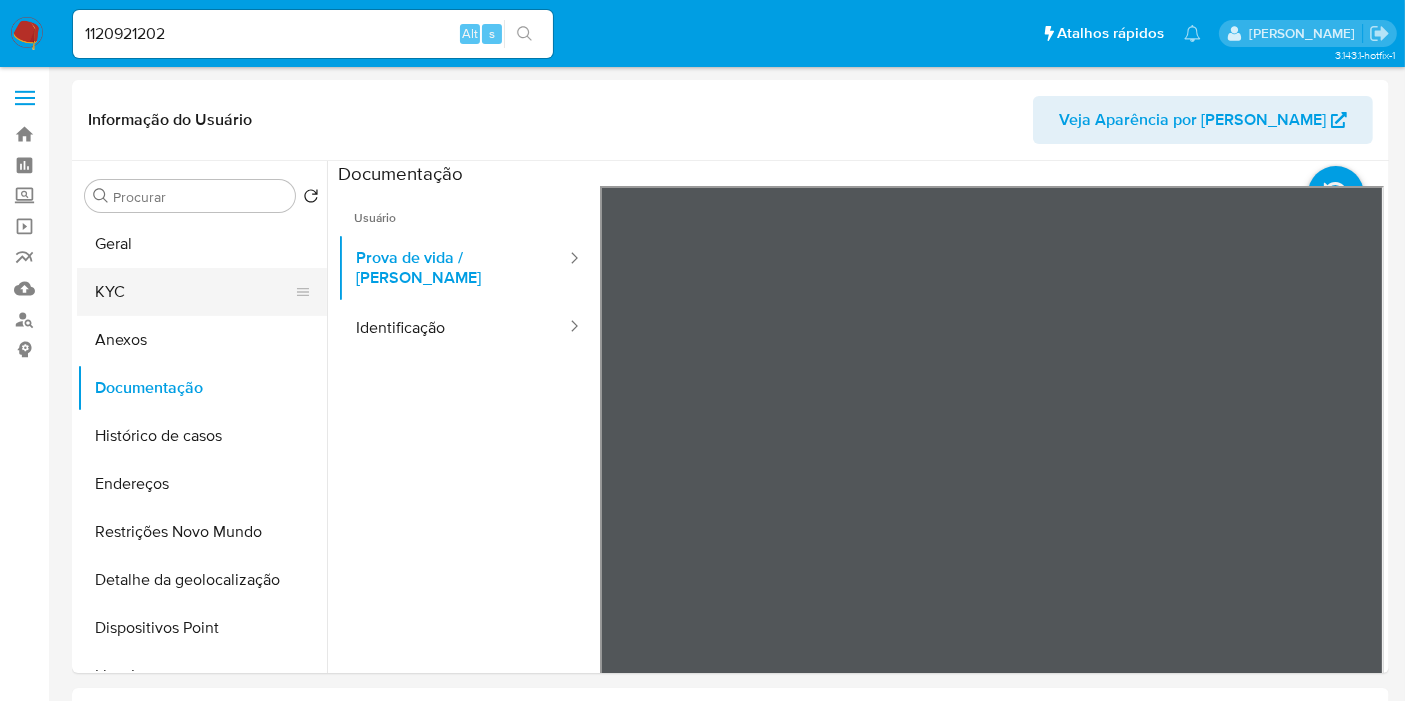 click on "KYC" at bounding box center (194, 292) 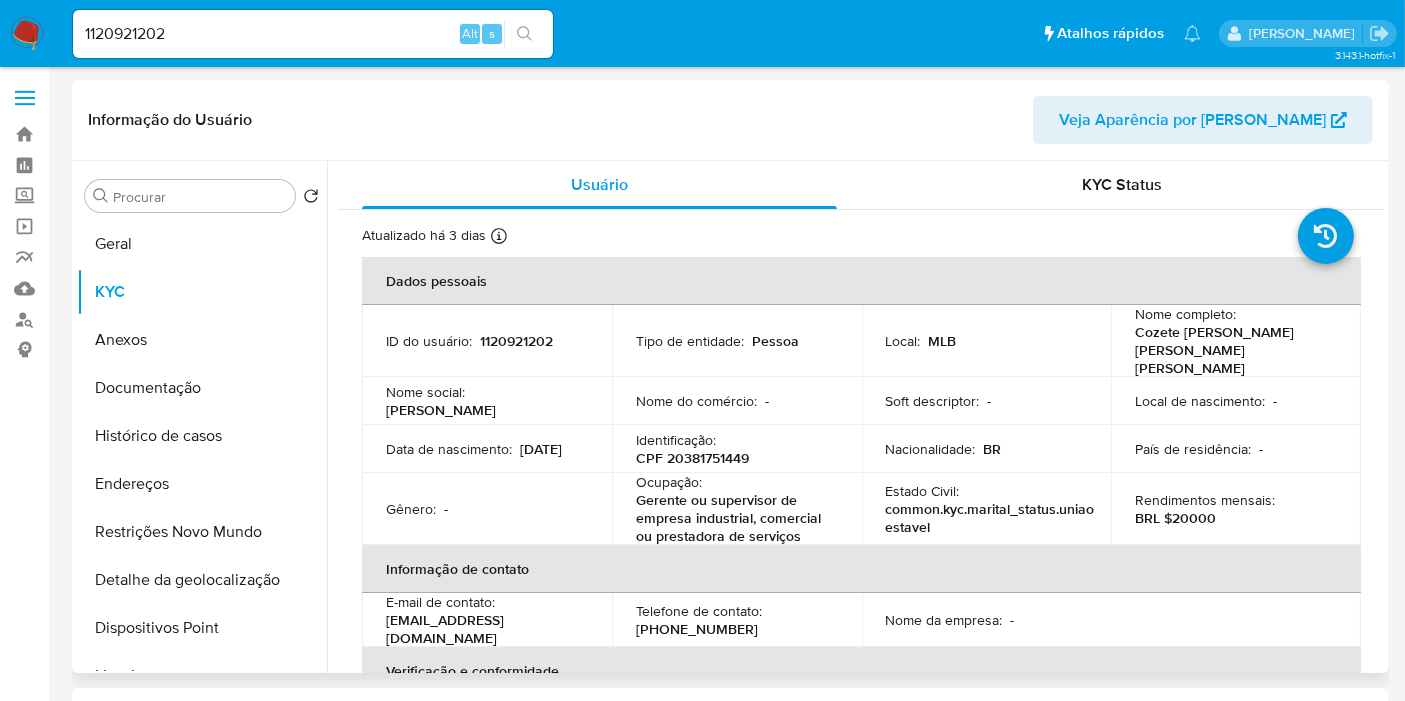 type 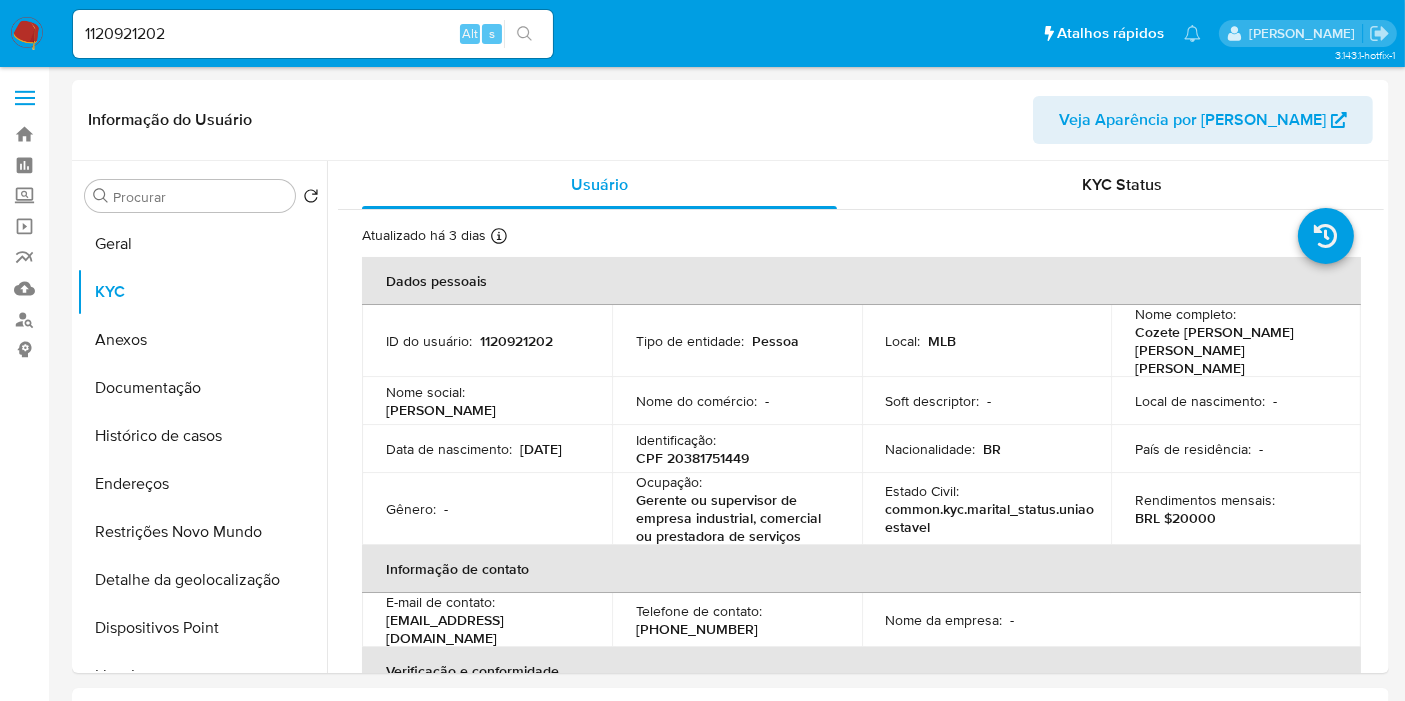 click on "1120921202" at bounding box center [313, 34] 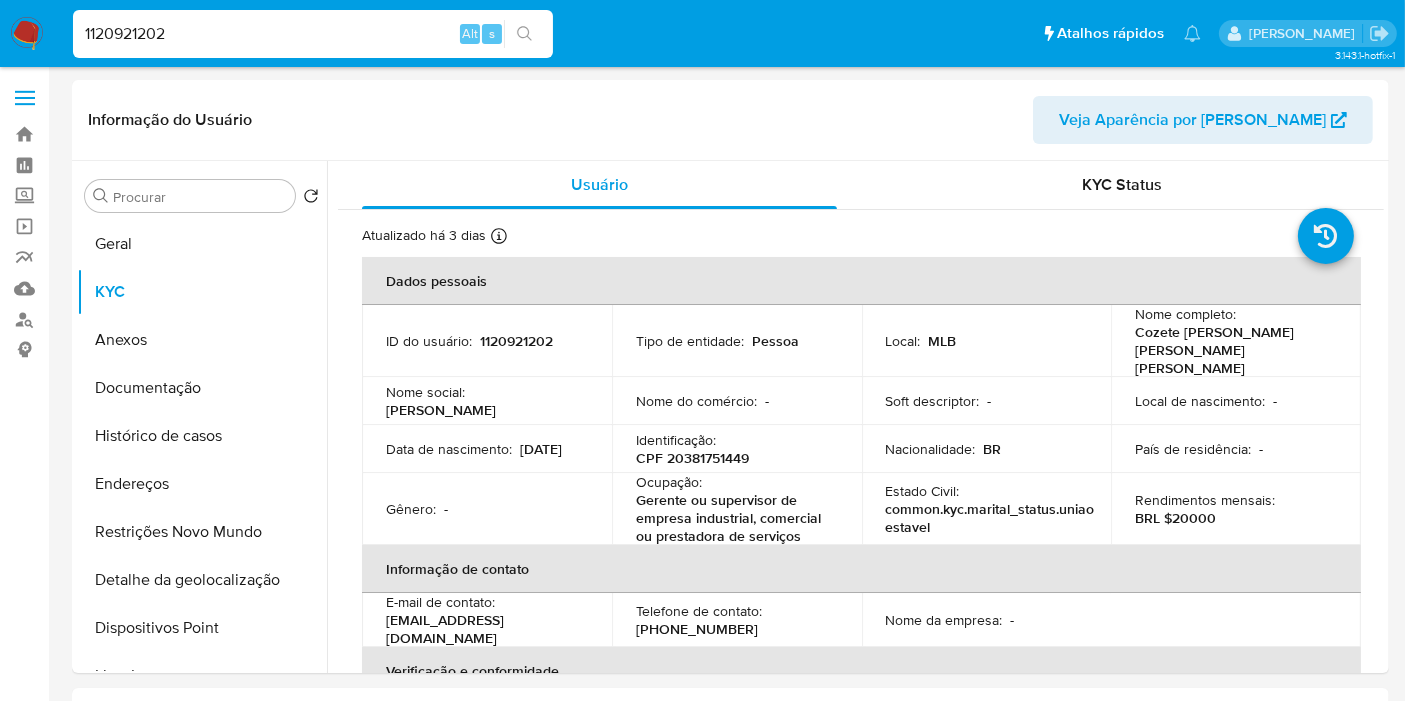 paste on "660597814" 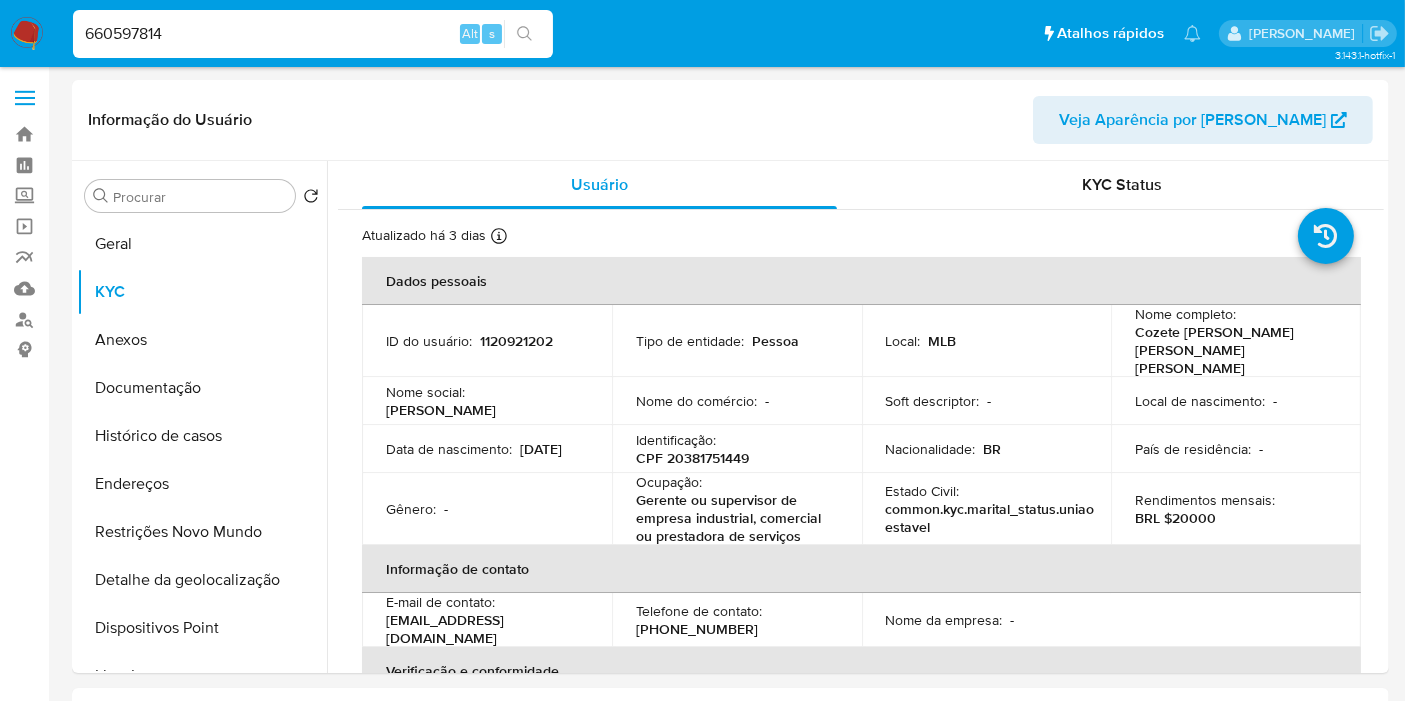 type on "660597814" 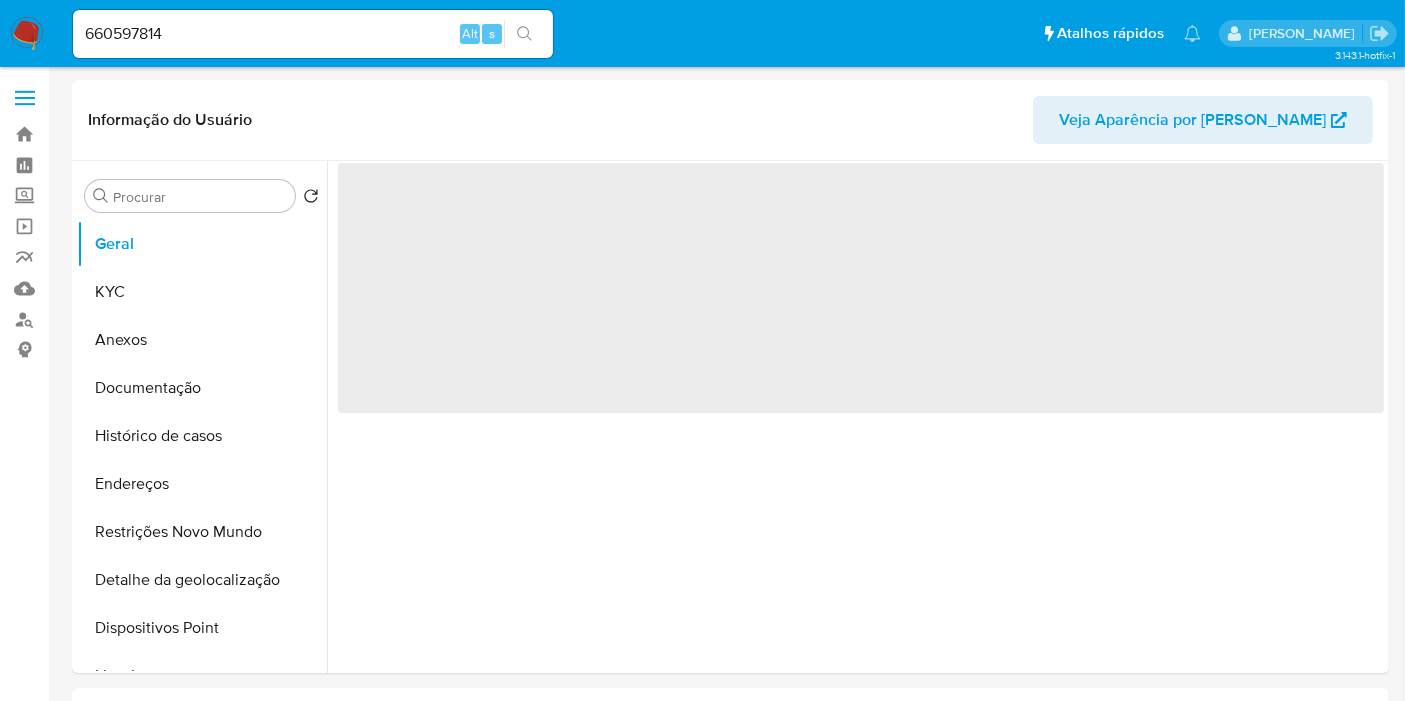 select on "10" 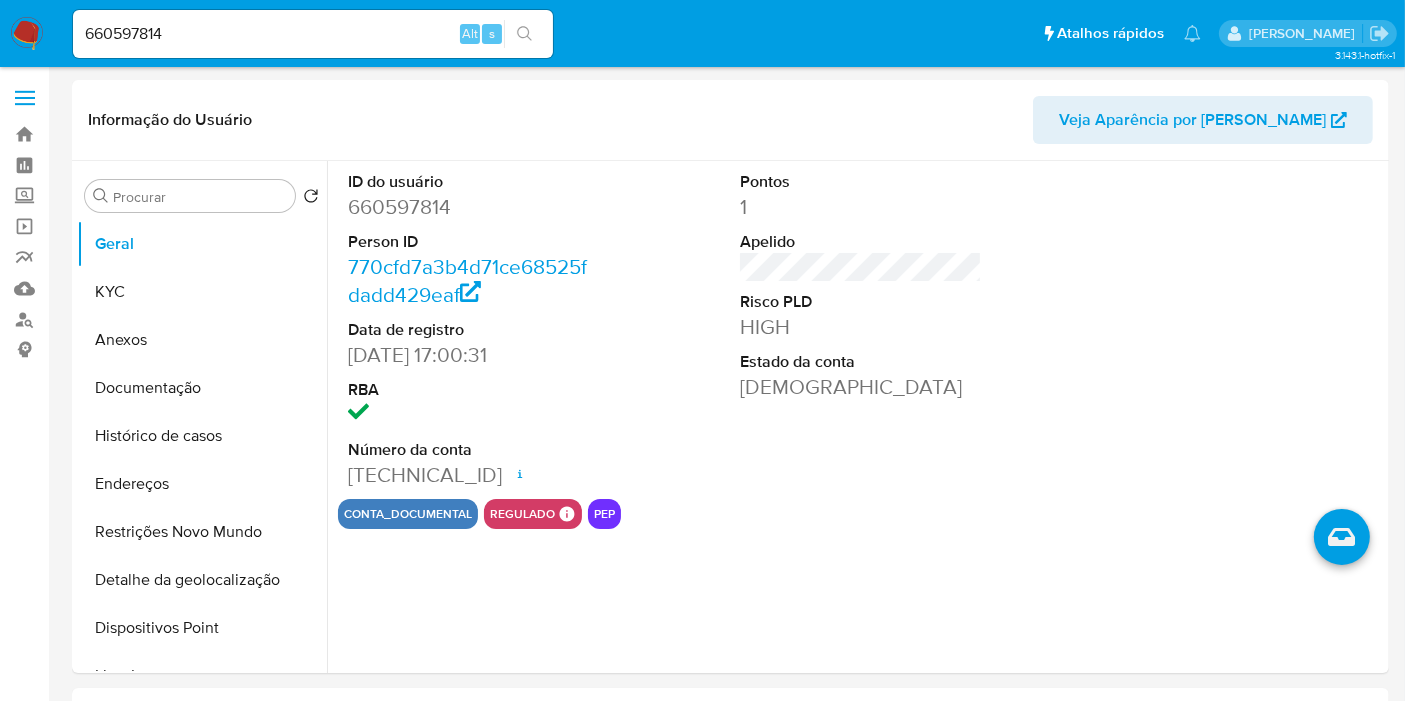 click on "660597814" at bounding box center [313, 34] 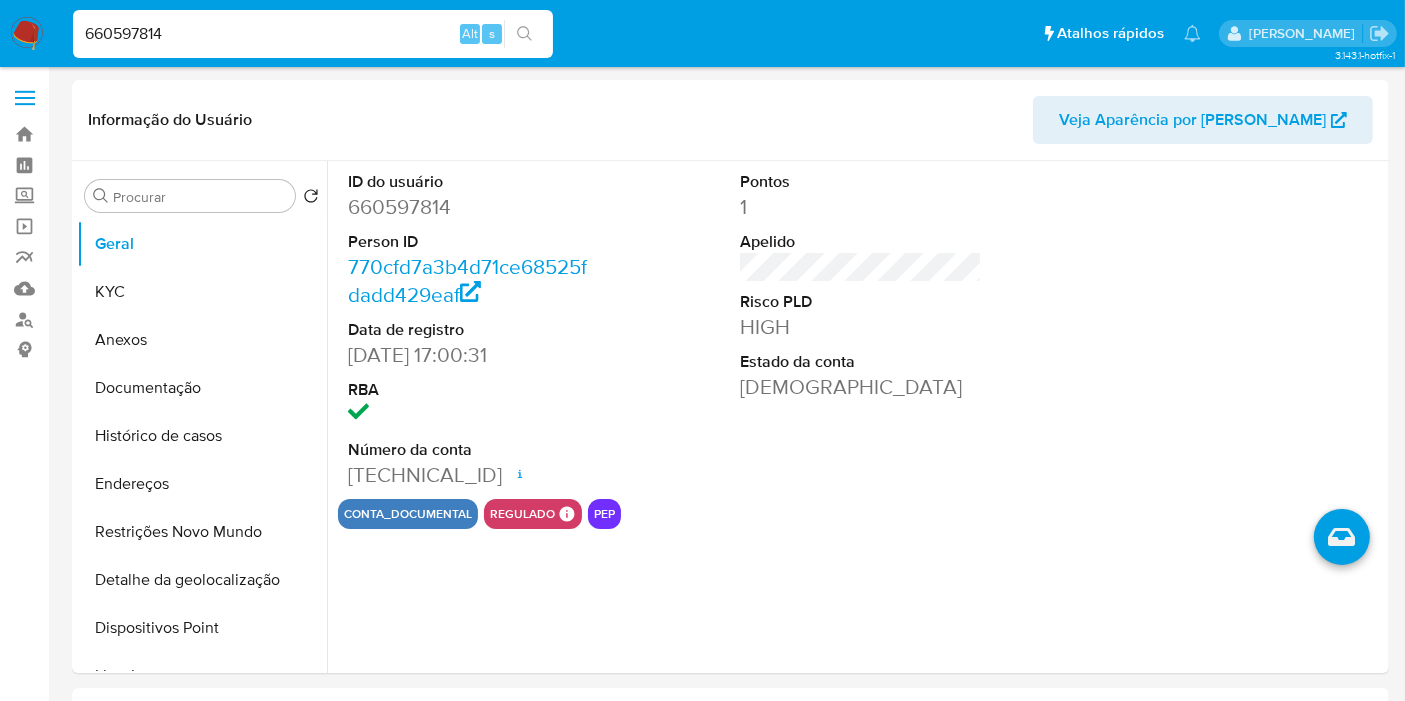 click on "660597814" at bounding box center (313, 34) 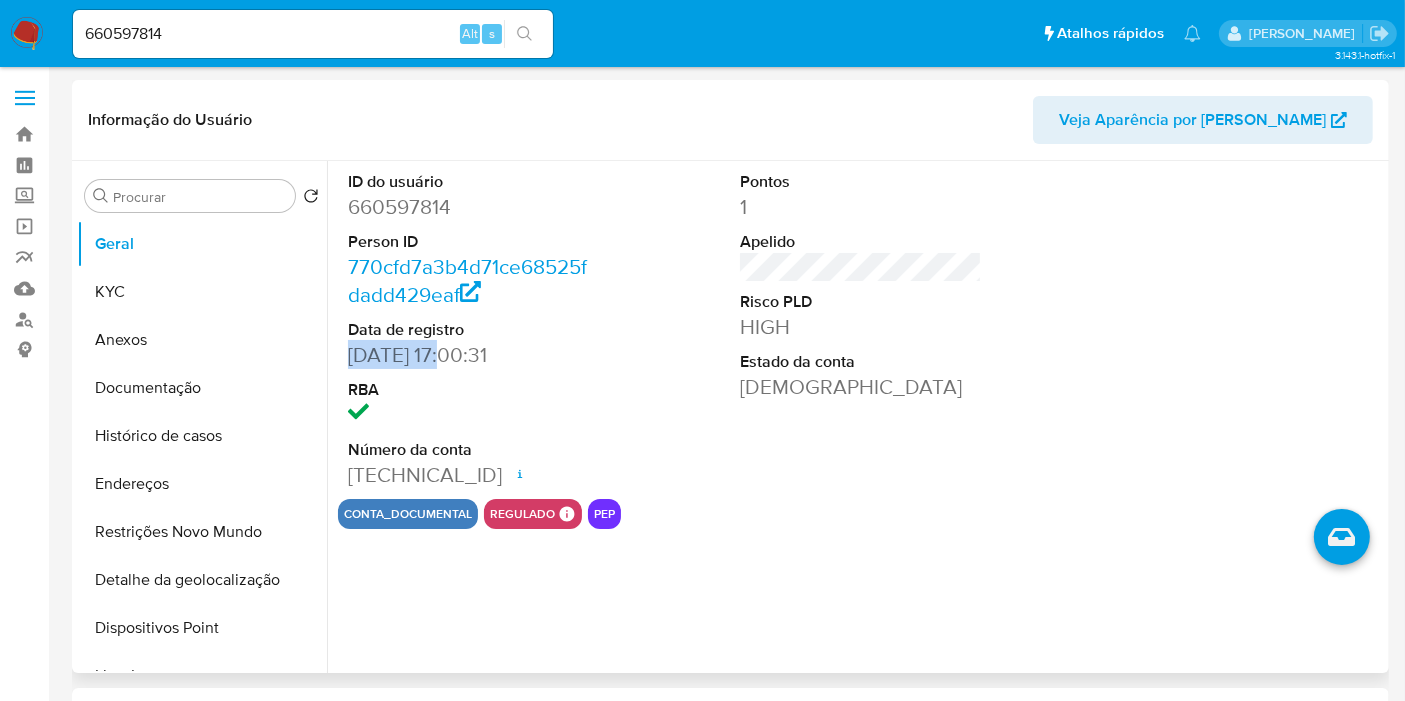 drag, startPoint x: 454, startPoint y: 352, endPoint x: 354, endPoint y: 353, distance: 100.005 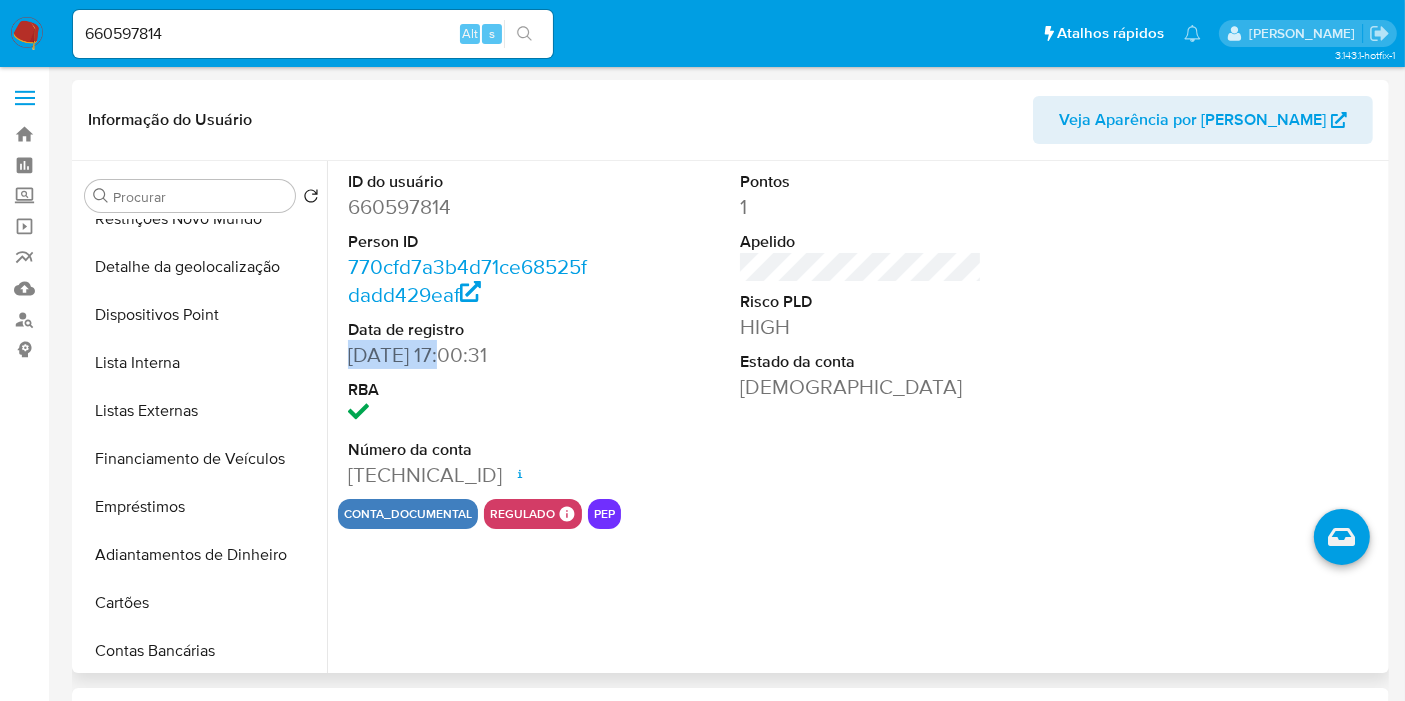 scroll, scrollTop: 333, scrollLeft: 0, axis: vertical 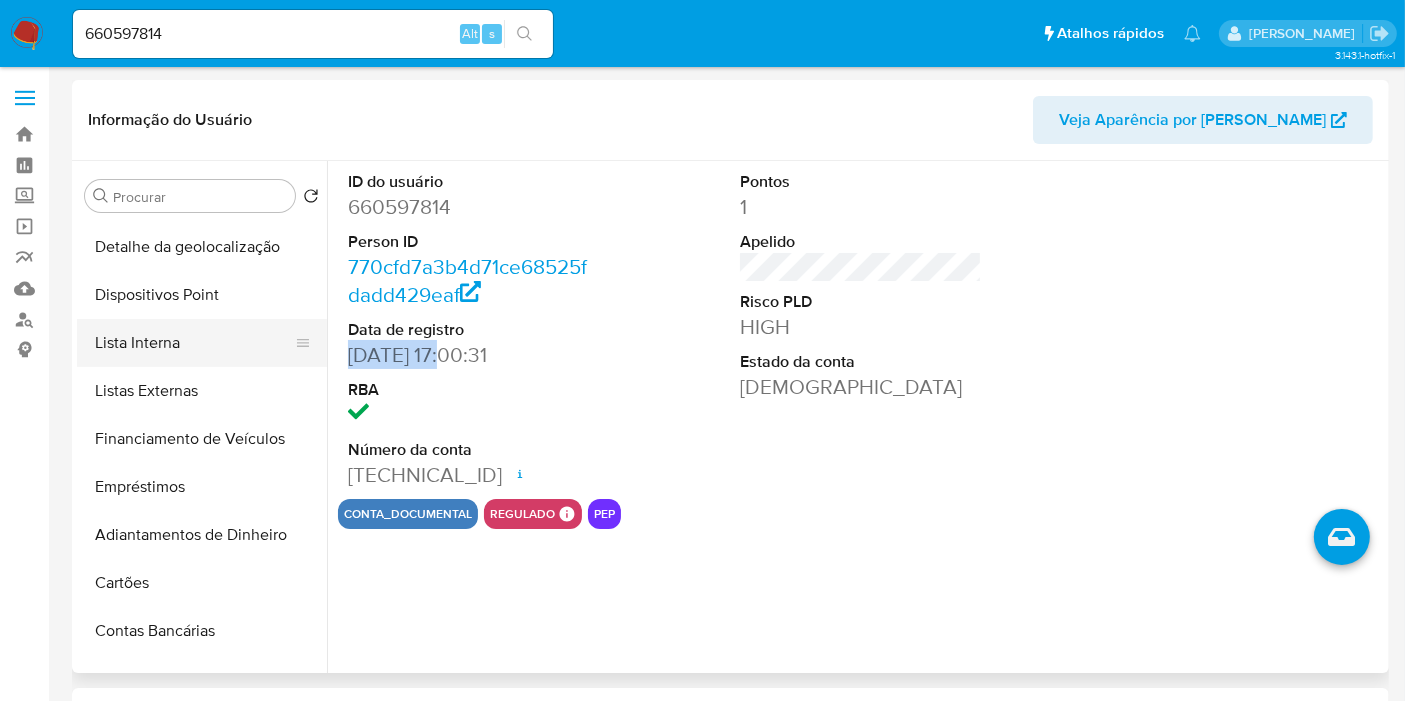 click on "Lista Interna" at bounding box center (194, 343) 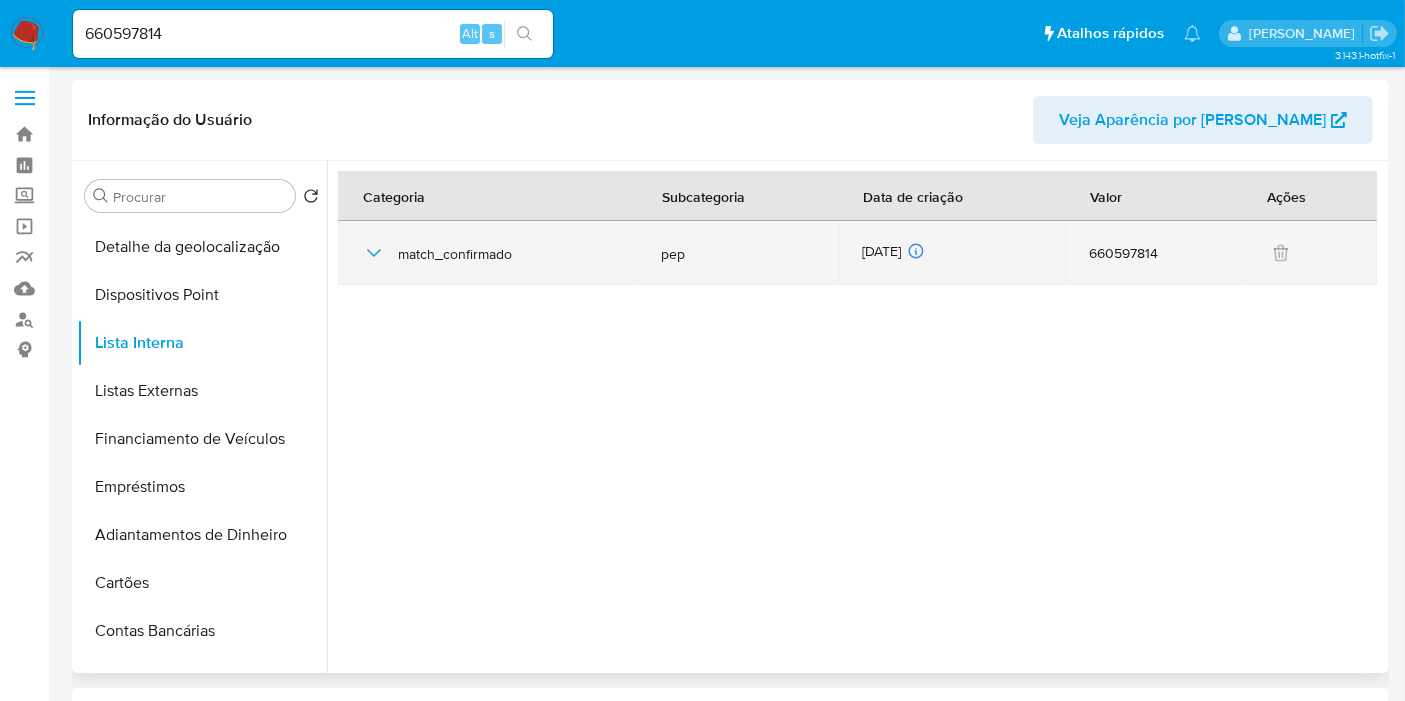 click on "24/06/2025   24/06/2025 08:25:42" at bounding box center [952, 253] 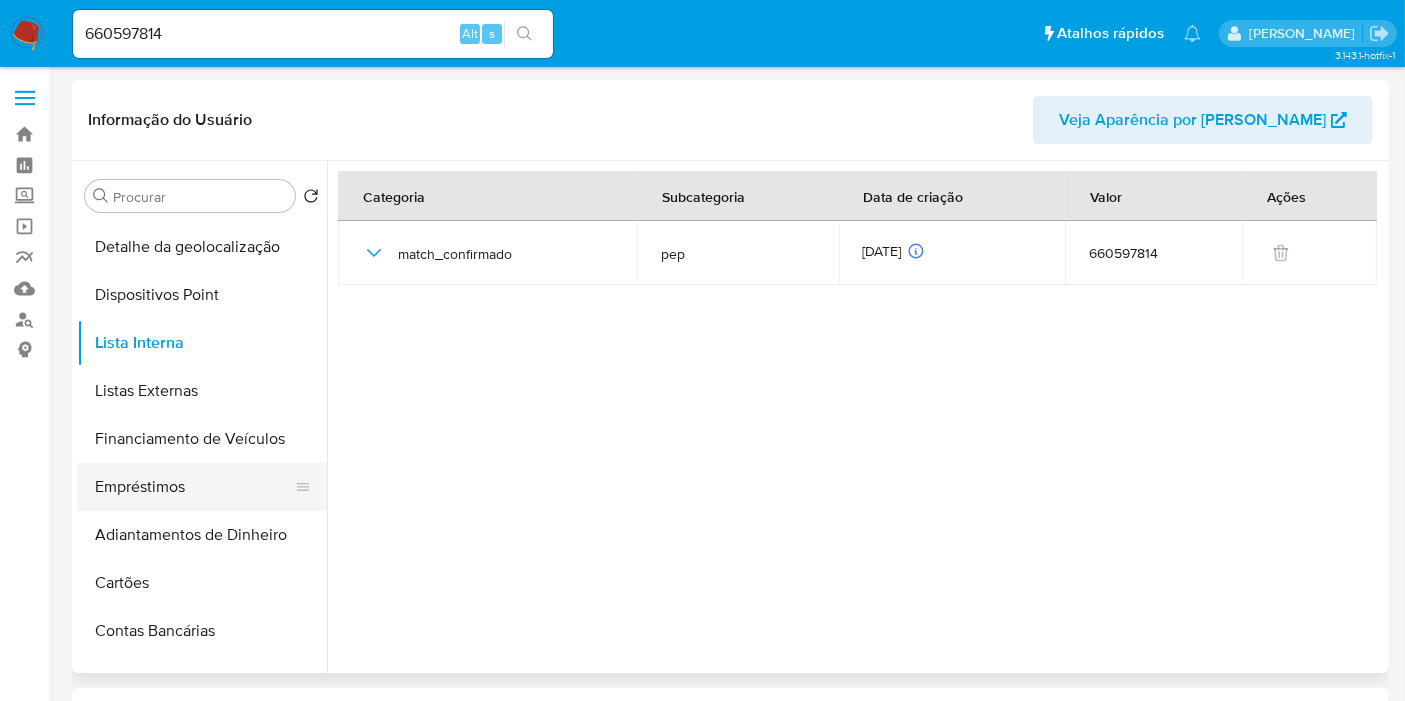scroll, scrollTop: 0, scrollLeft: 0, axis: both 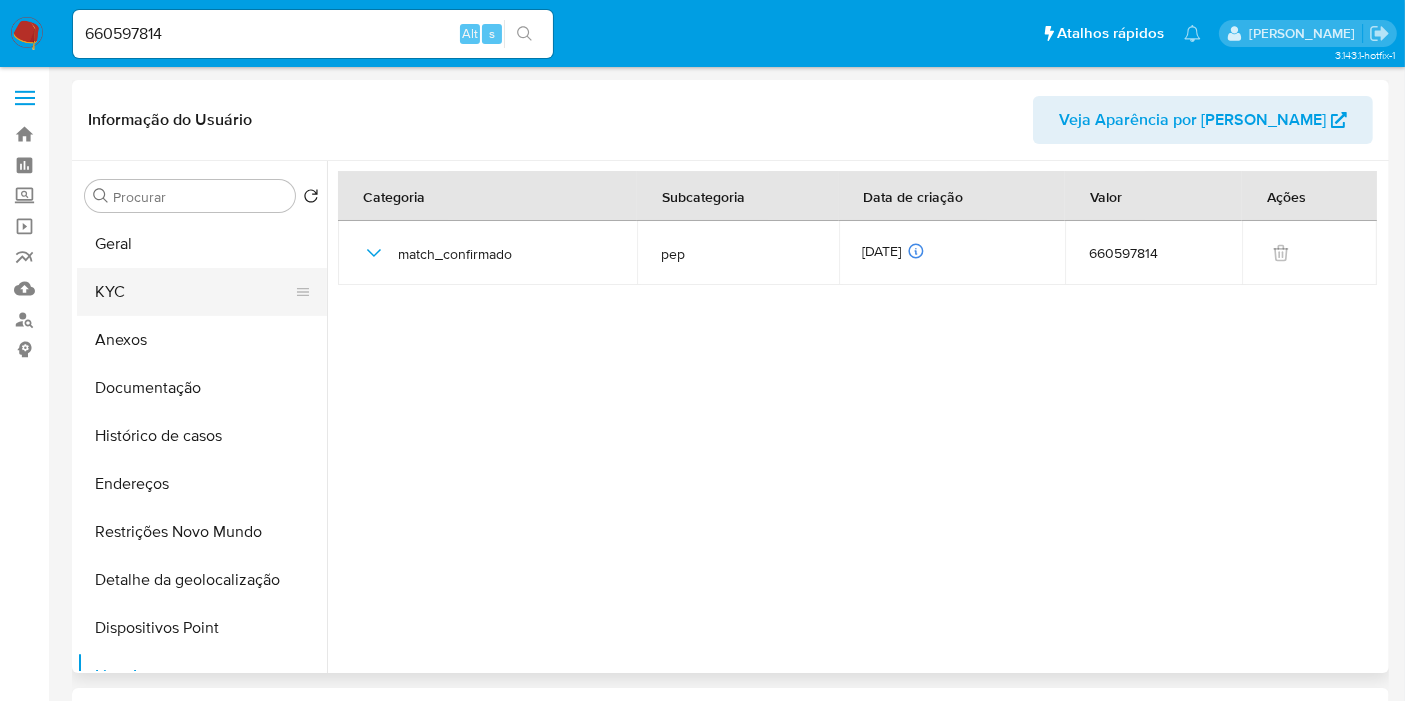 click on "KYC" at bounding box center [194, 292] 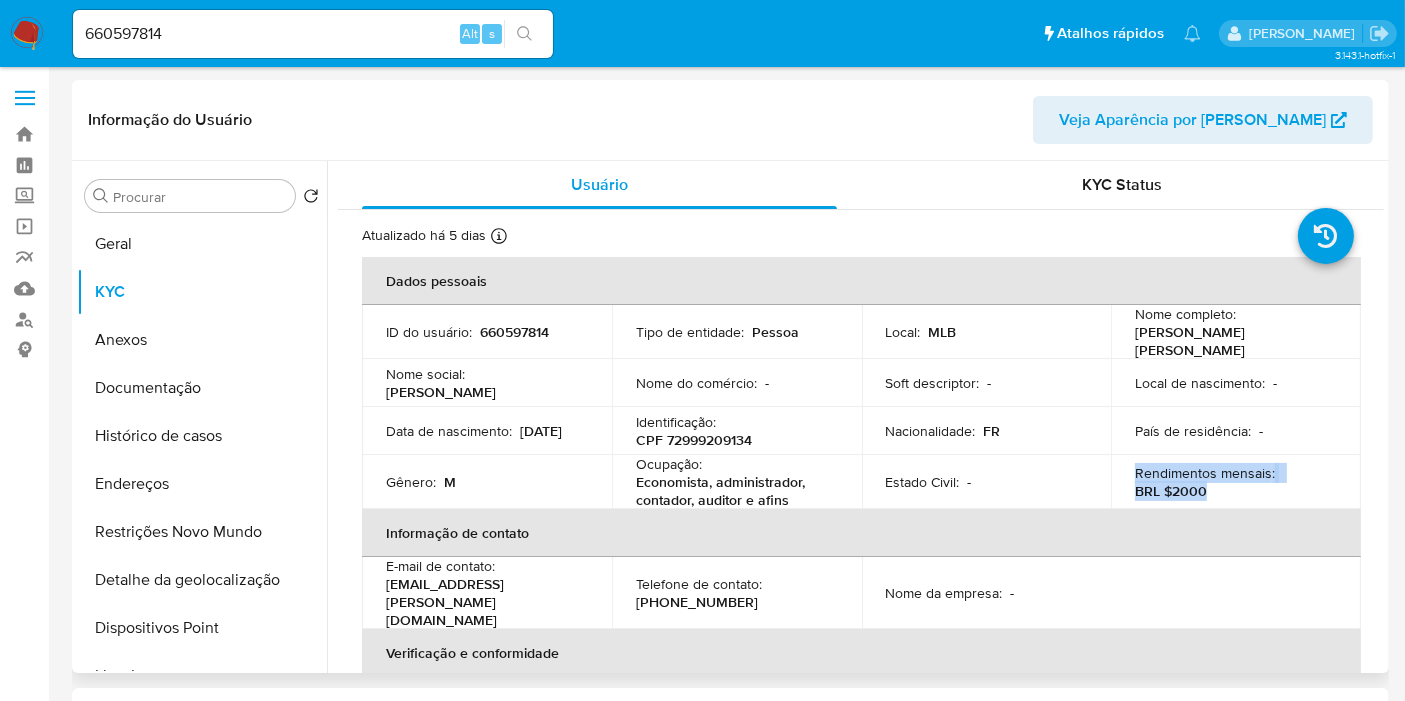 drag, startPoint x: 1200, startPoint y: 485, endPoint x: 1128, endPoint y: 467, distance: 74.215904 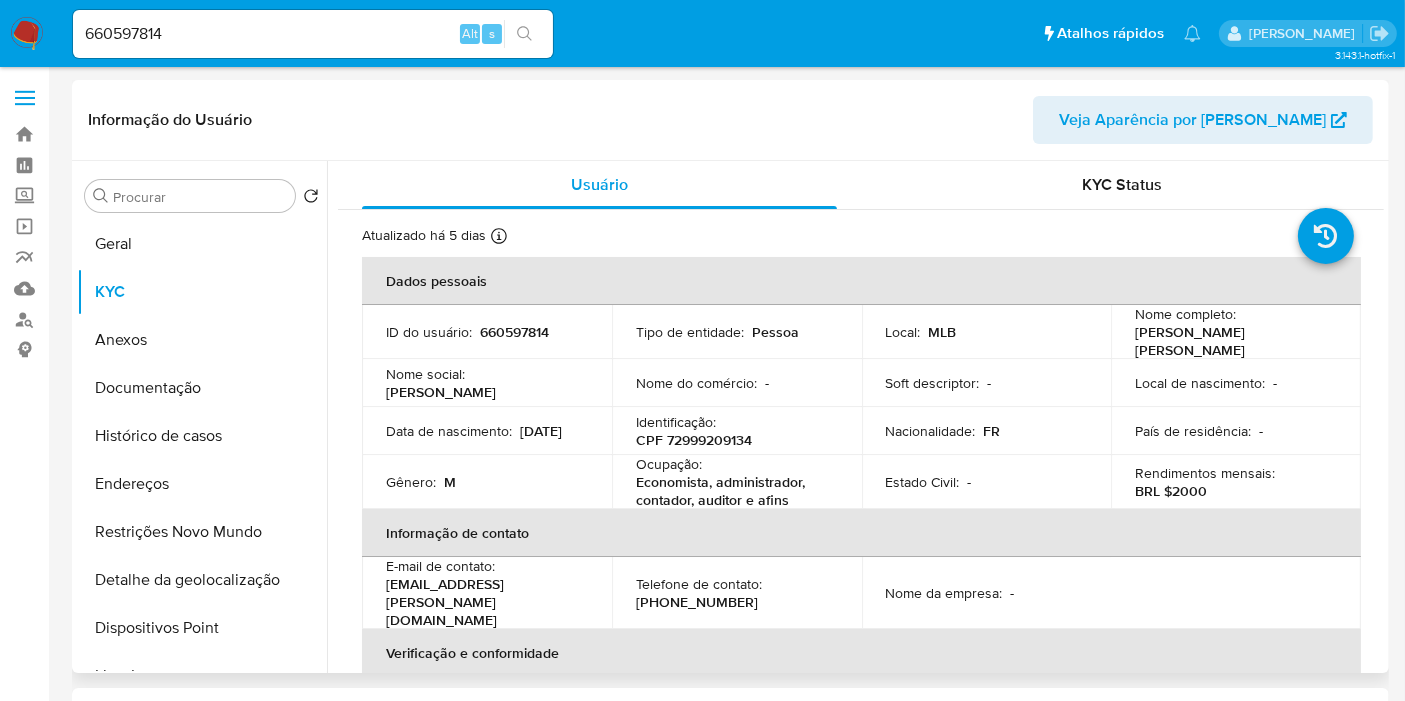 drag, startPoint x: 1161, startPoint y: 456, endPoint x: 1201, endPoint y: 484, distance: 48.82622 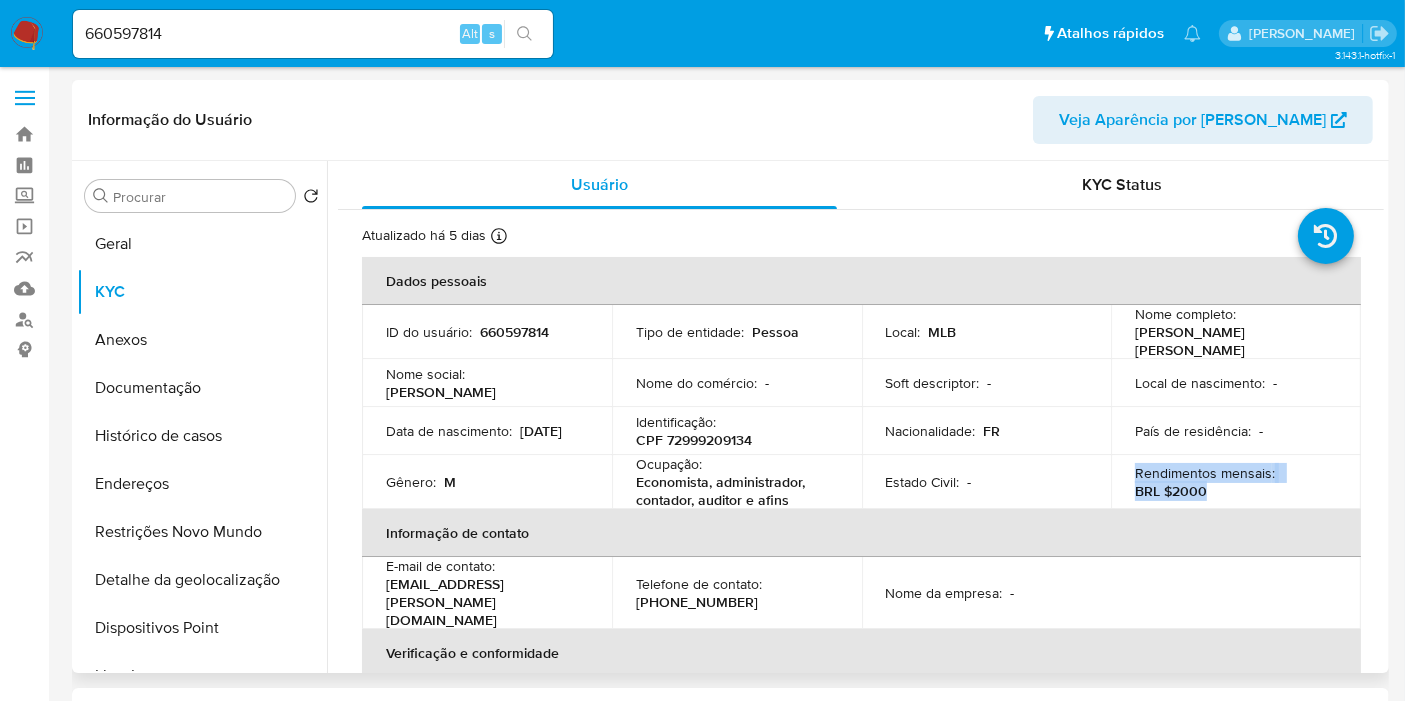drag, startPoint x: 1202, startPoint y: 484, endPoint x: 1134, endPoint y: 467, distance: 70.0928 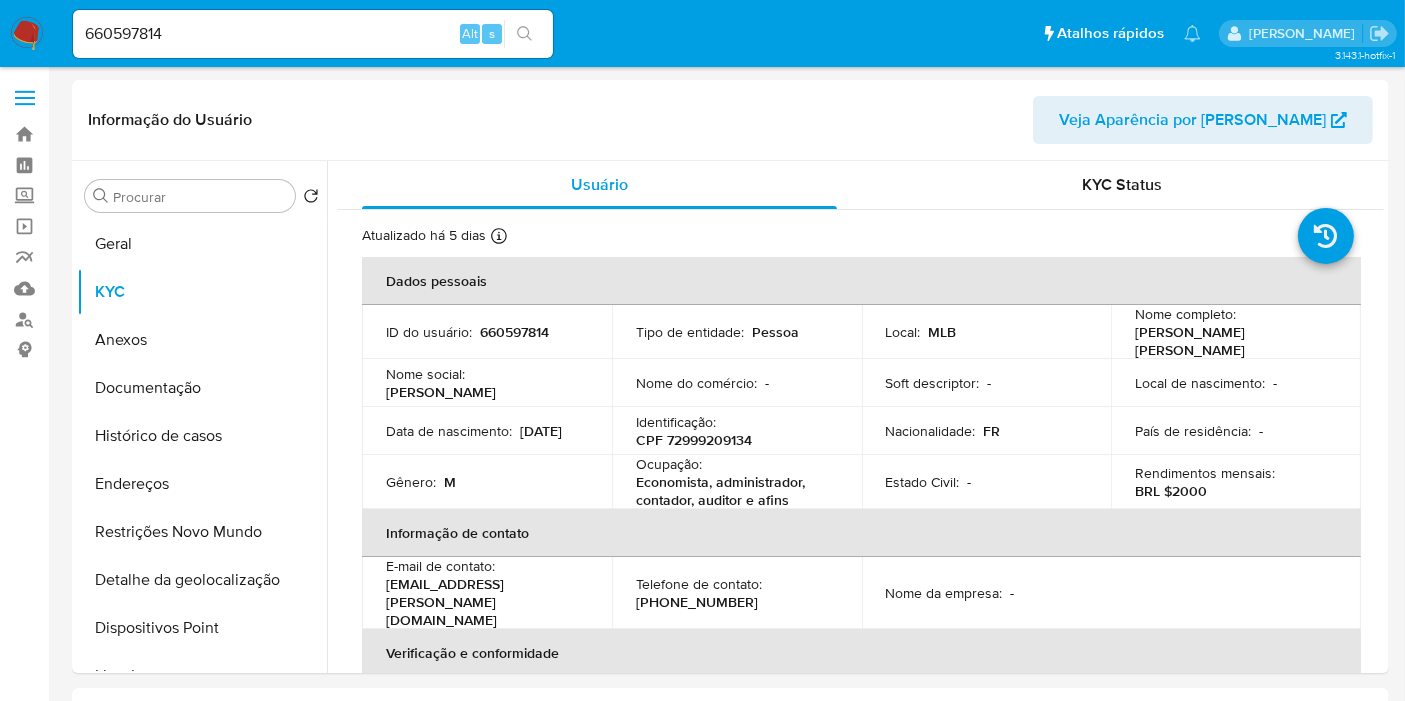 click on "3.143.1-hotfix-1 Informação do Usuário Veja Aparência por Pessoa Procurar   Retornar ao pedido padrão Geral KYC Anexos Documentação Histórico de casos Endereços Restrições Novo Mundo Detalhe da geolocalização Dispositivos Point Lista Interna Listas Externas Financiamento de Veículos Empréstimos Adiantamentos de Dinheiro Cartões Contas Bancárias Dados Modificados Devices Geolocation Fecha Compliant Histórico de Risco PLD Histórico de conversas IV Challenges Insurtech Items Marcas AML Perfis Relacionados Usuário KYC Status Atualizado há 5 dias   Criado: 18/10/2020 21:20:41 Atualizado: 28/06/2025 09:37:52 Dados pessoais   ID do usuário :    660597814   Tipo de entidade :    Pessoa   Local :    MLB   Nome completo :    Thierry Marc Claude Claudon   Nome social :    Thierry   Nome do comércio :    -   Soft descriptor :    -   Local de nascimento :    -   Data de nascimento :    12/03/1962   Identificação :    CPF 72999209134   Nacionalidade :    FR   País de residência :    -" at bounding box center (702, 1490) 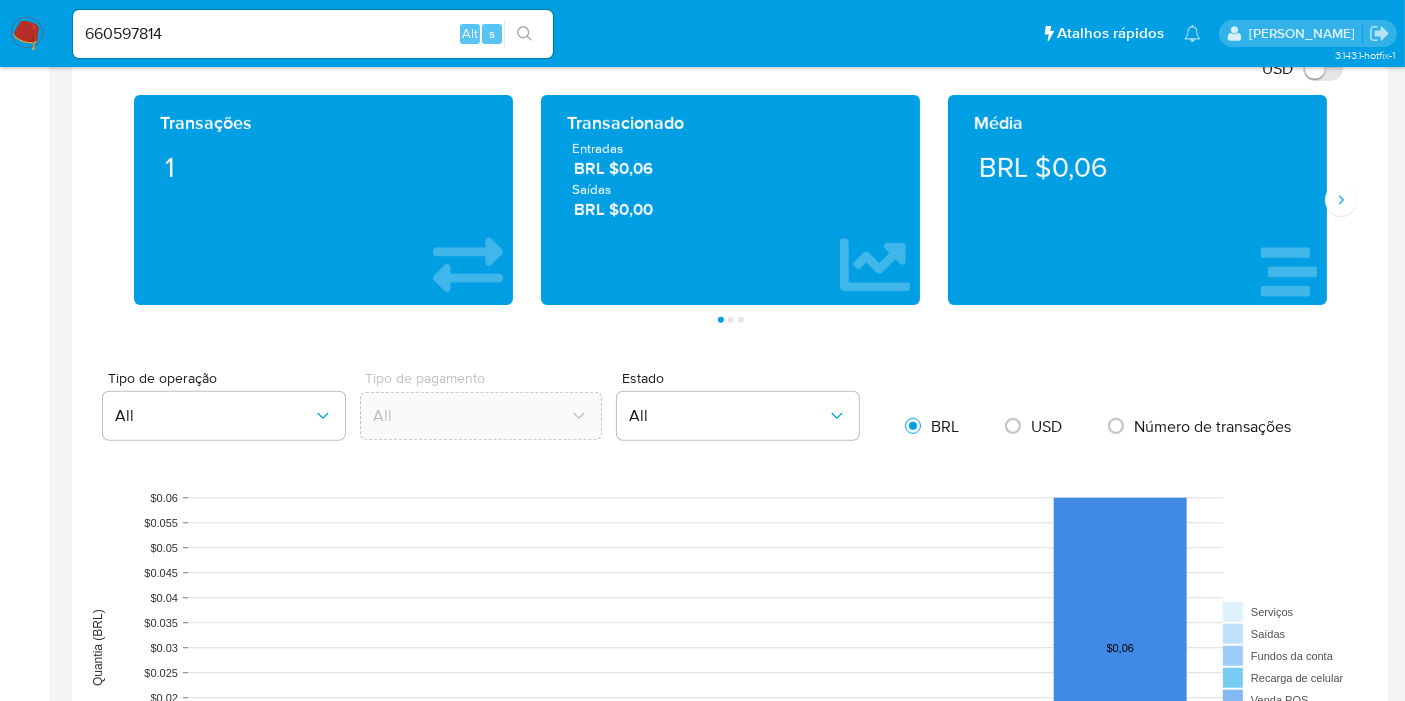 scroll, scrollTop: 1000, scrollLeft: 0, axis: vertical 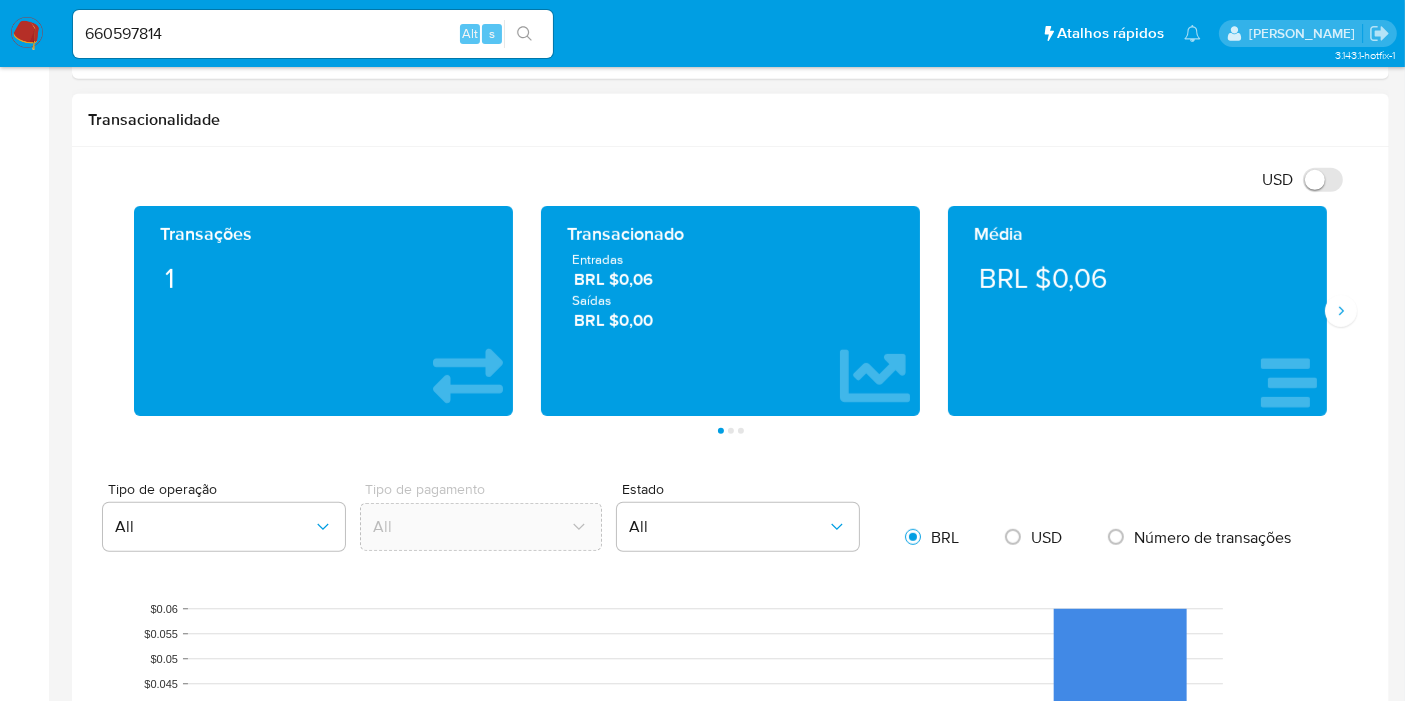 drag, startPoint x: 662, startPoint y: 321, endPoint x: 570, endPoint y: 267, distance: 106.677086 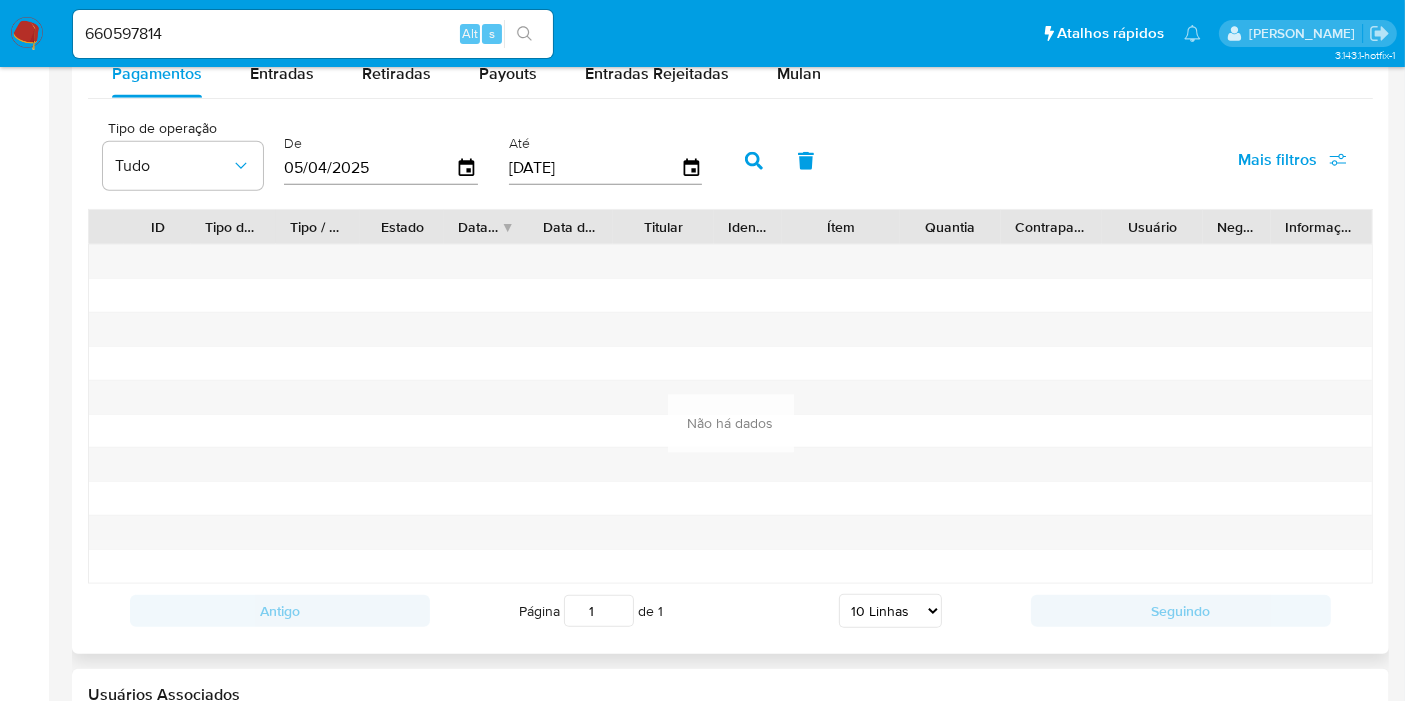 scroll, scrollTop: 1777, scrollLeft: 0, axis: vertical 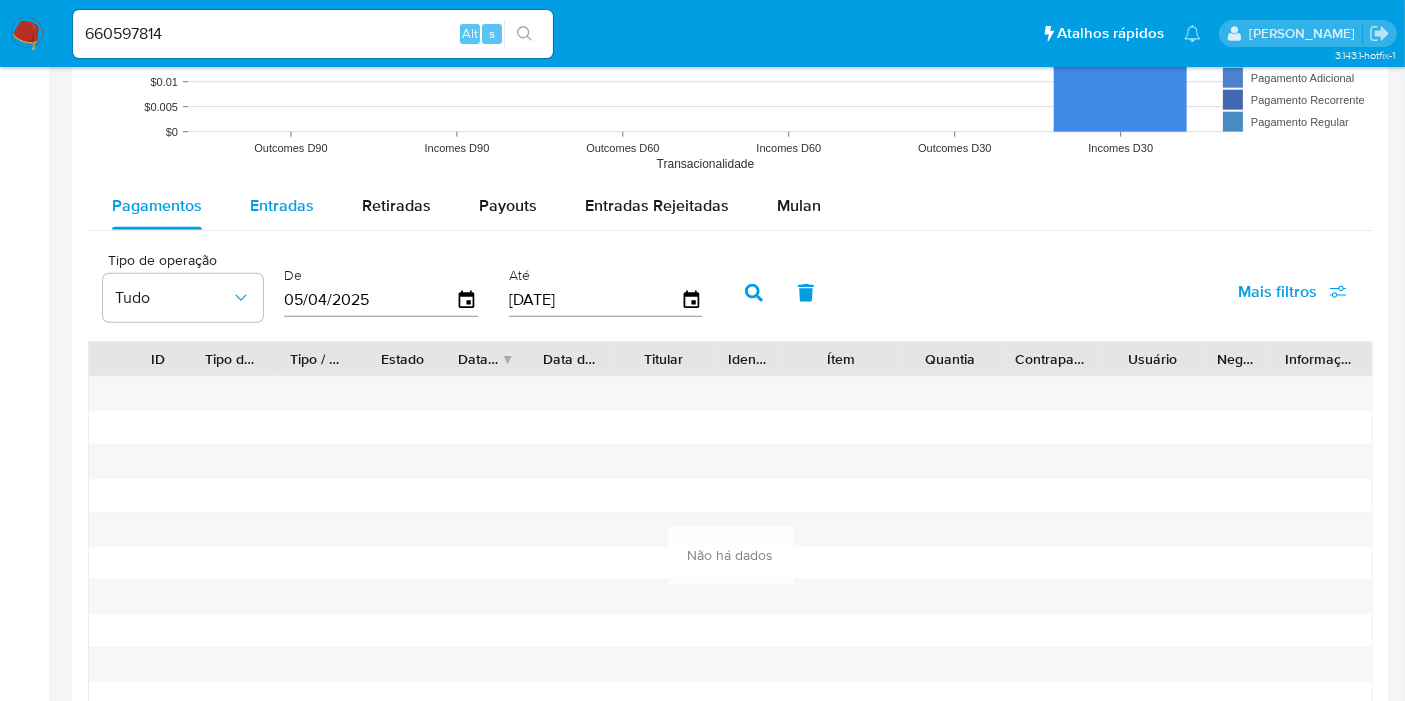 click on "Entradas" at bounding box center (282, 205) 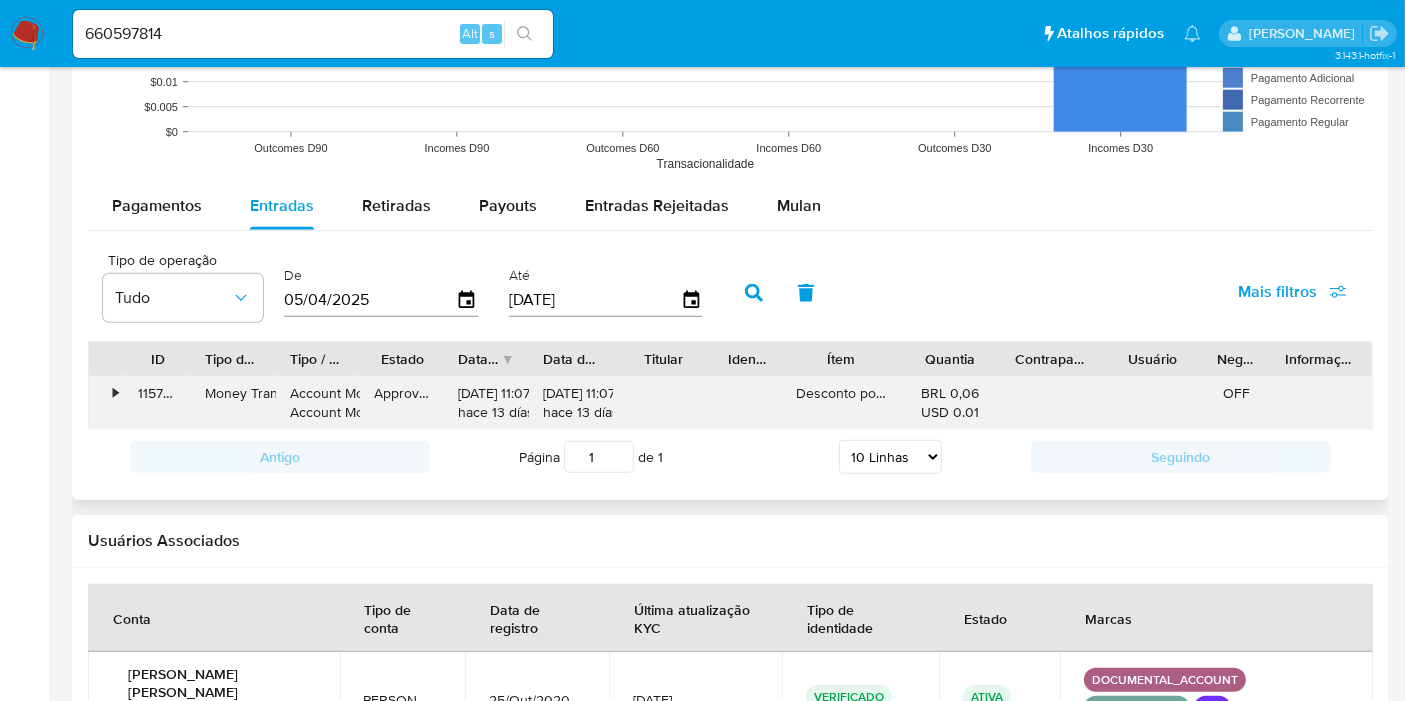 click on "Desconto por pagamento antecipado histórico" at bounding box center [841, 403] 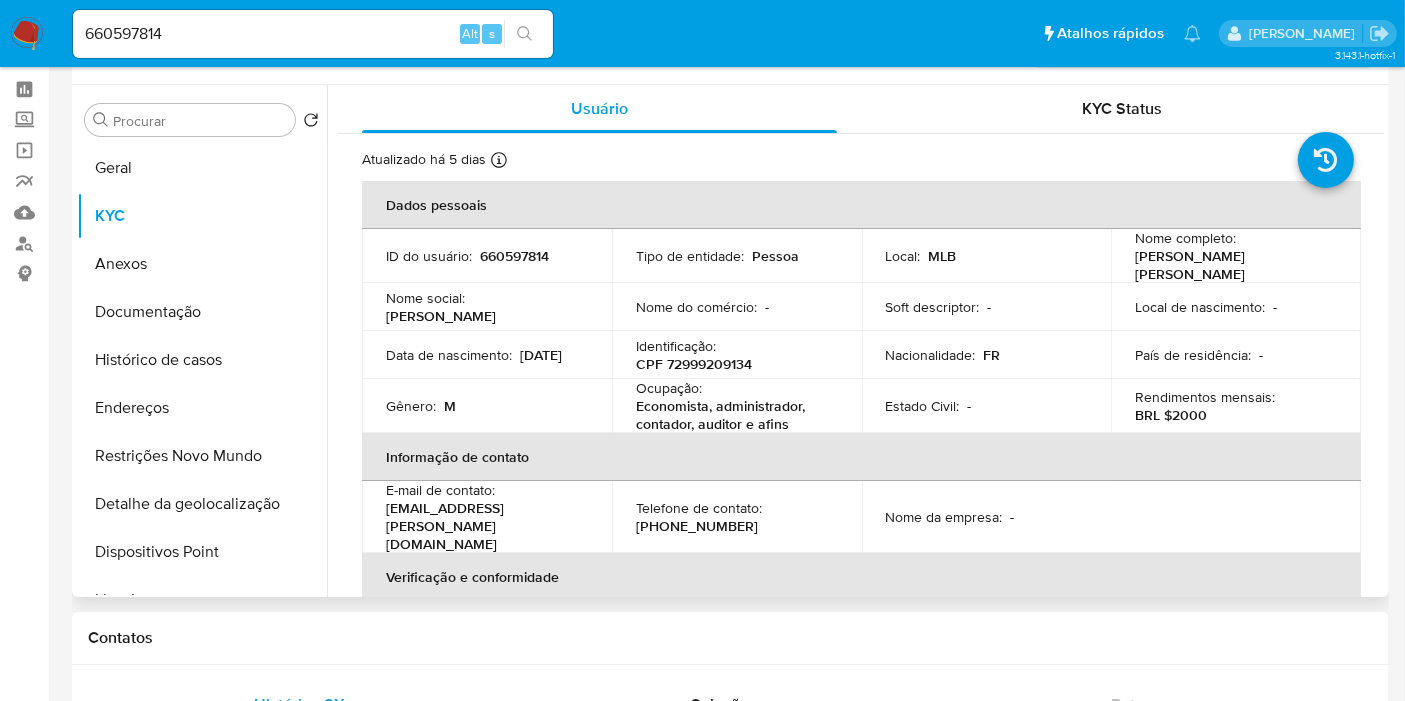 scroll, scrollTop: 0, scrollLeft: 0, axis: both 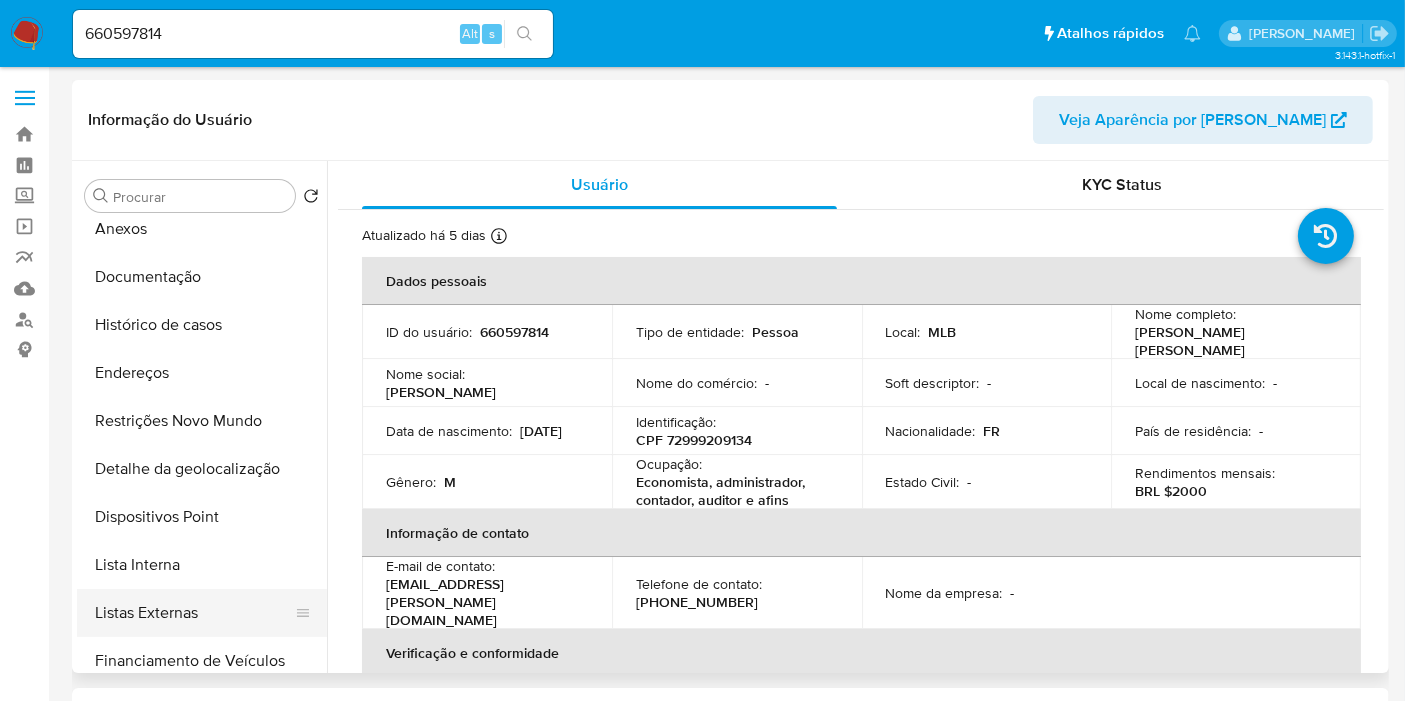 click on "Listas Externas" at bounding box center (194, 613) 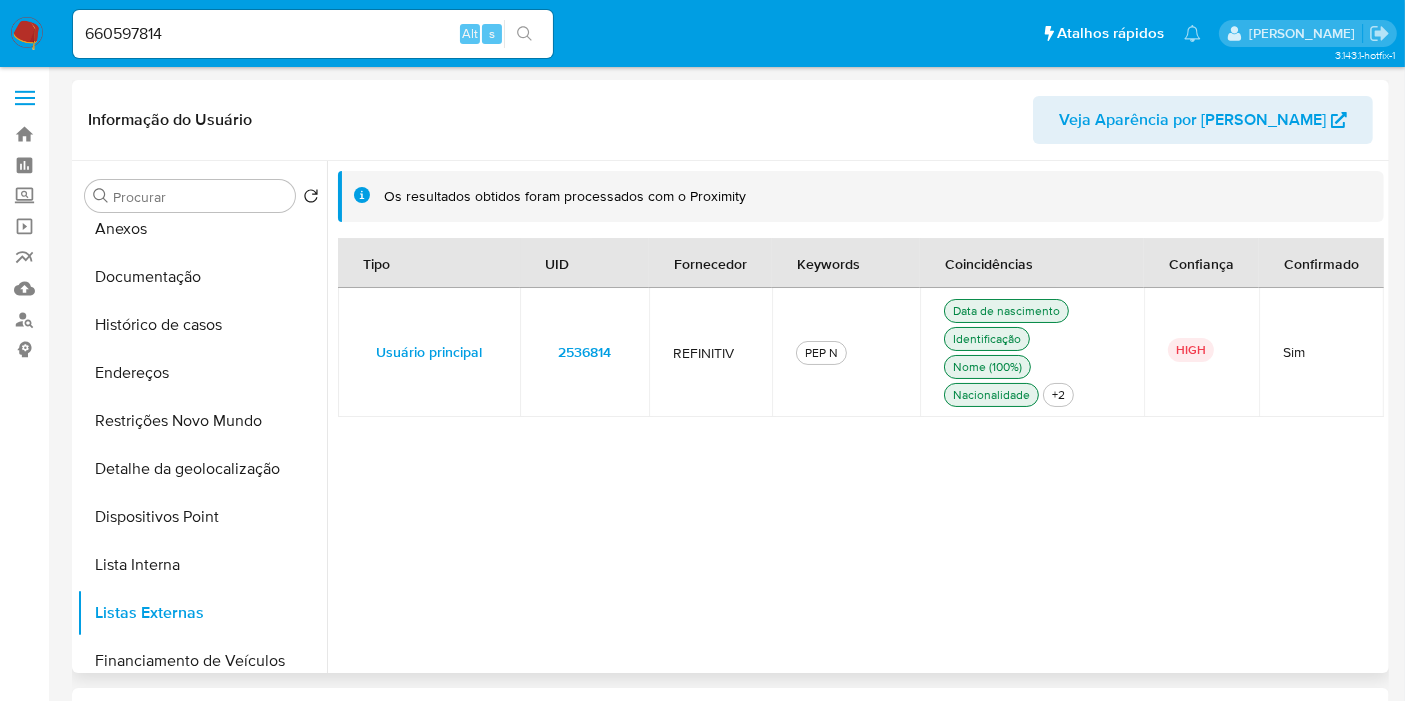 click on "2536814" at bounding box center [584, 352] 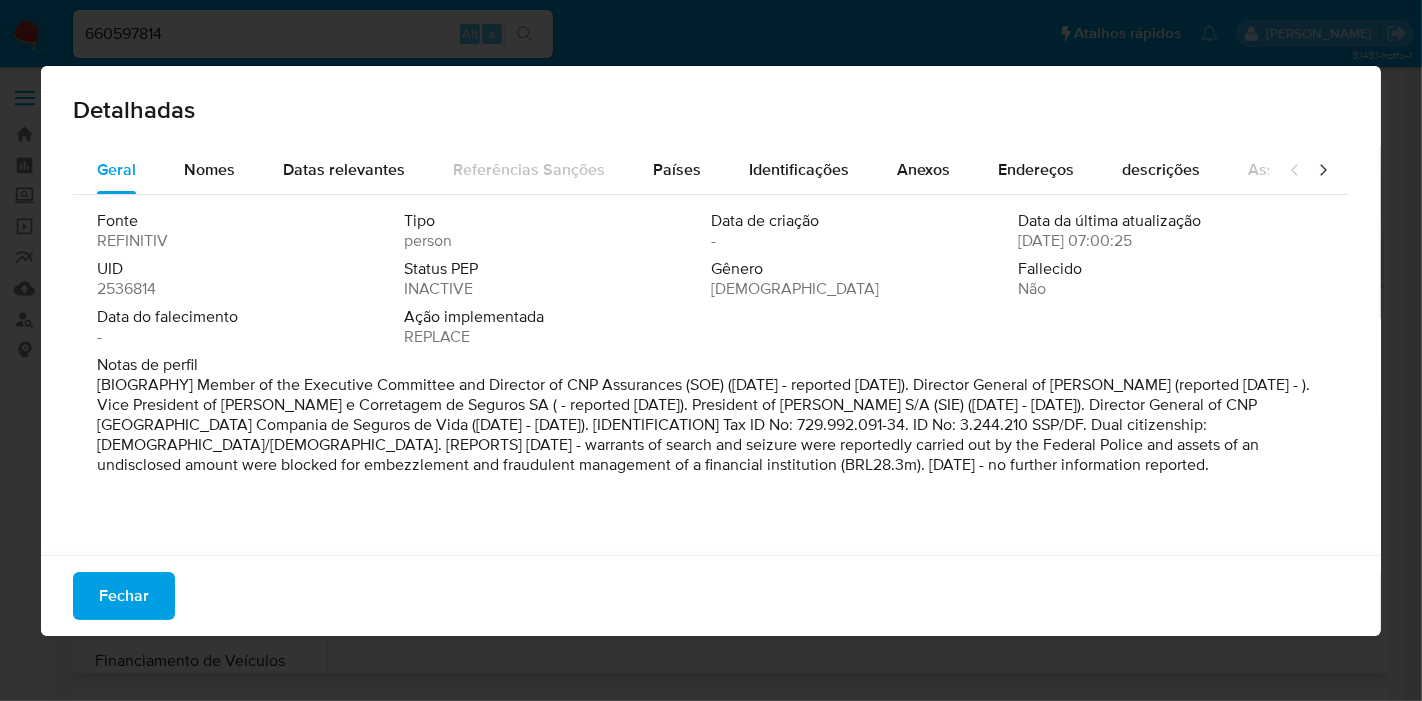 click on "2536814" at bounding box center (126, 289) 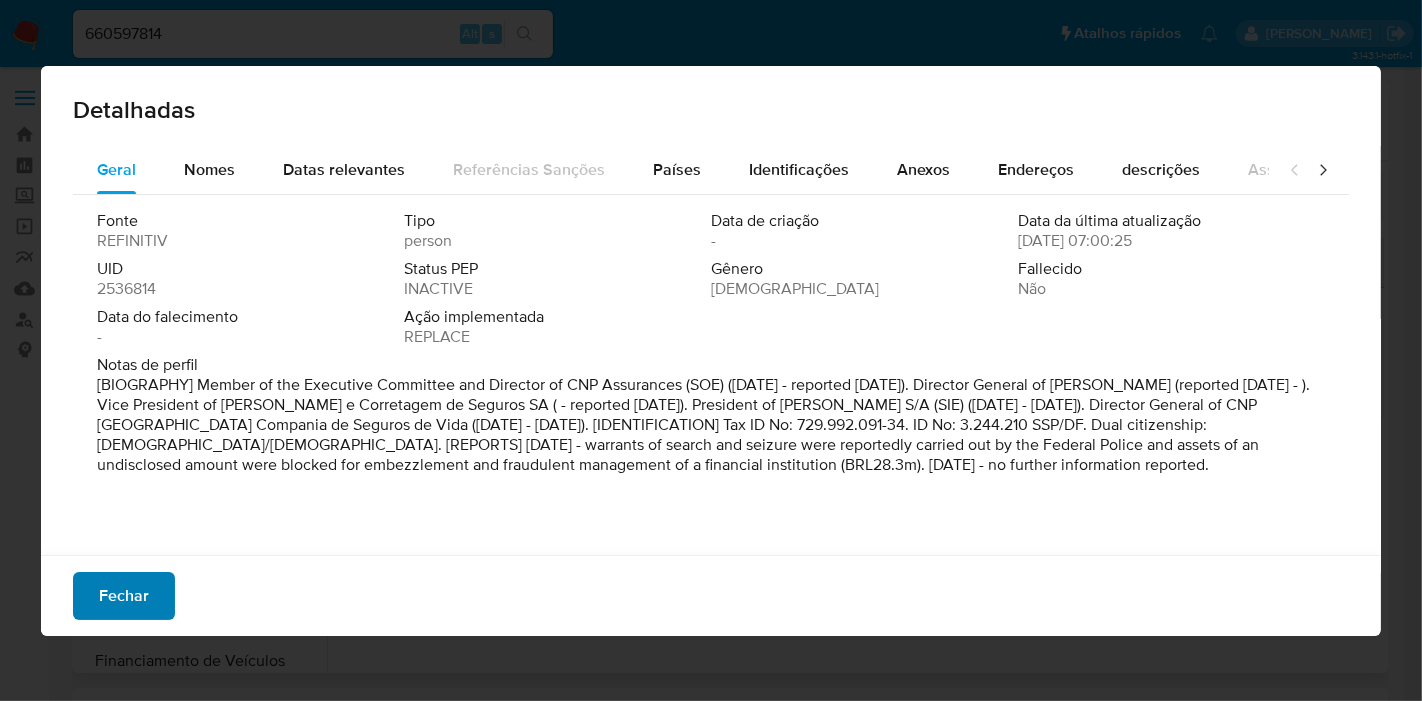 click on "Fechar" at bounding box center [124, 596] 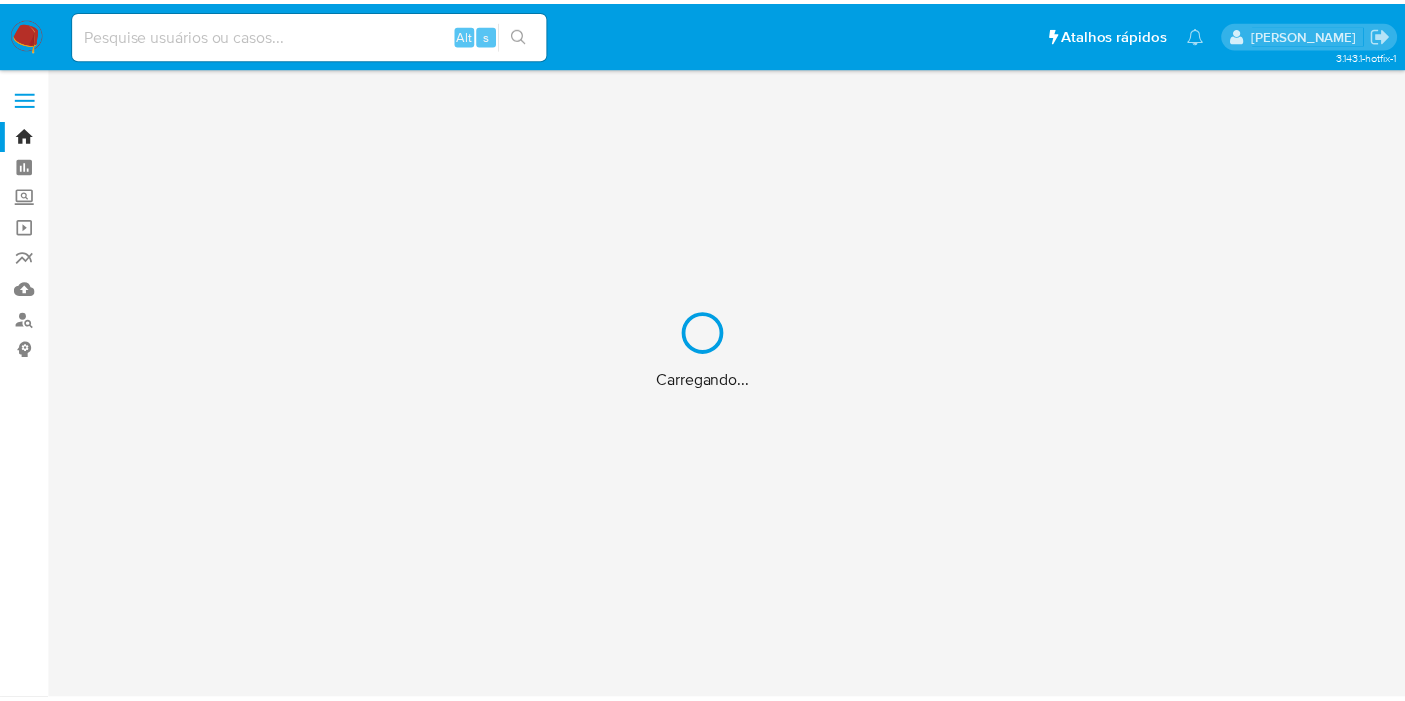 scroll, scrollTop: 0, scrollLeft: 0, axis: both 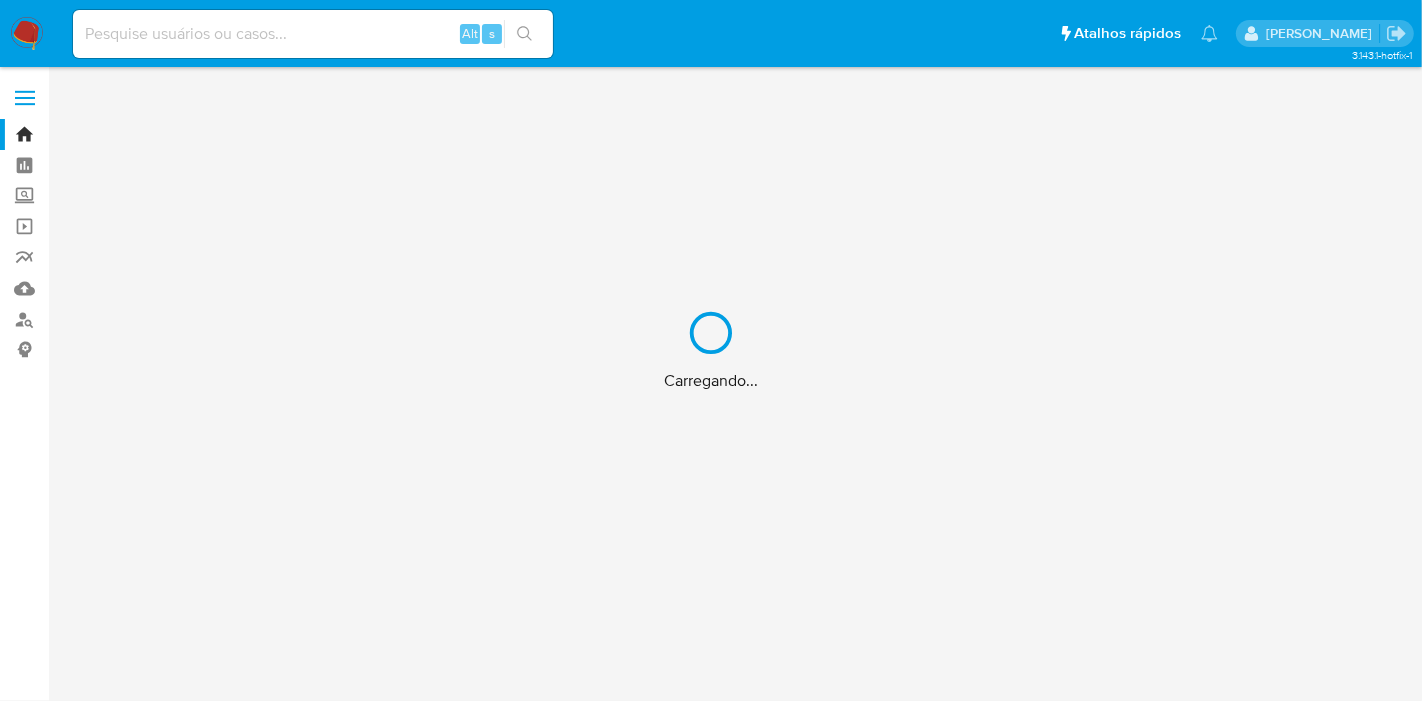 click on "Carregando..." at bounding box center [711, 350] 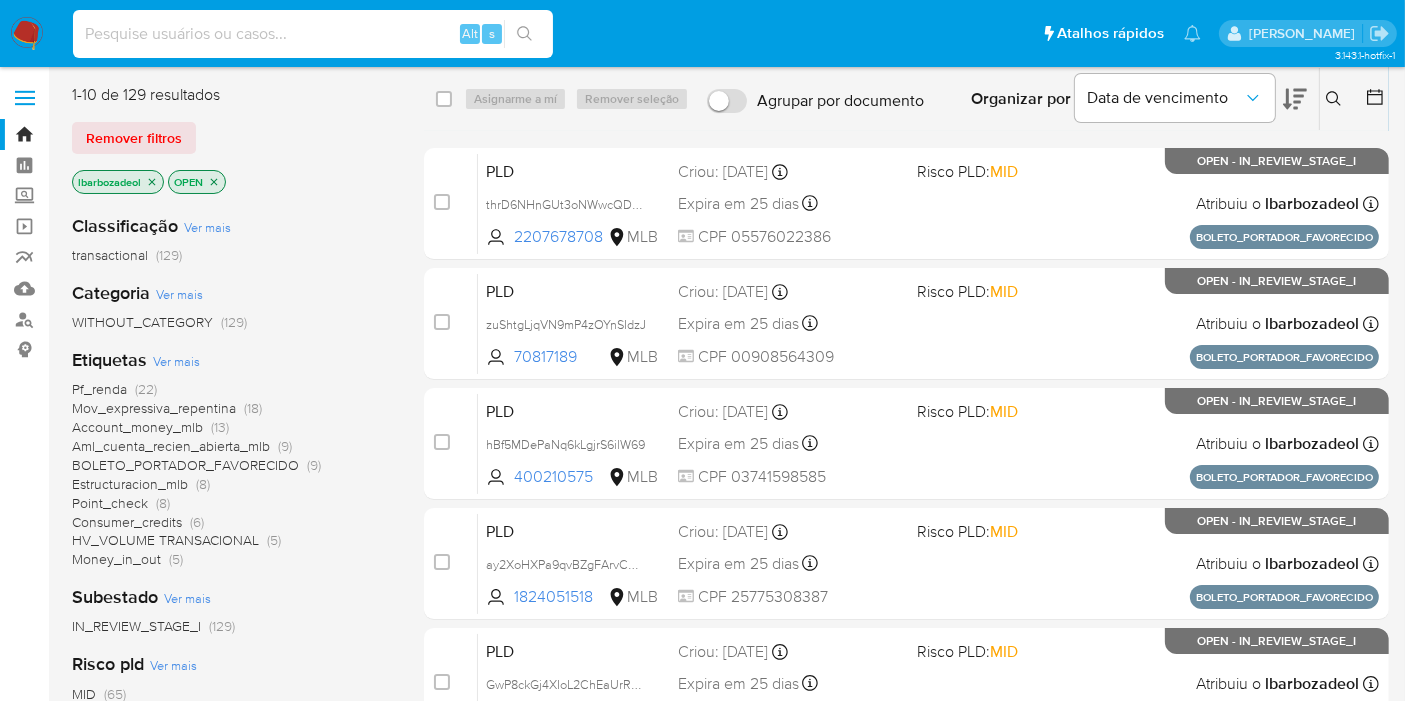 click at bounding box center [313, 34] 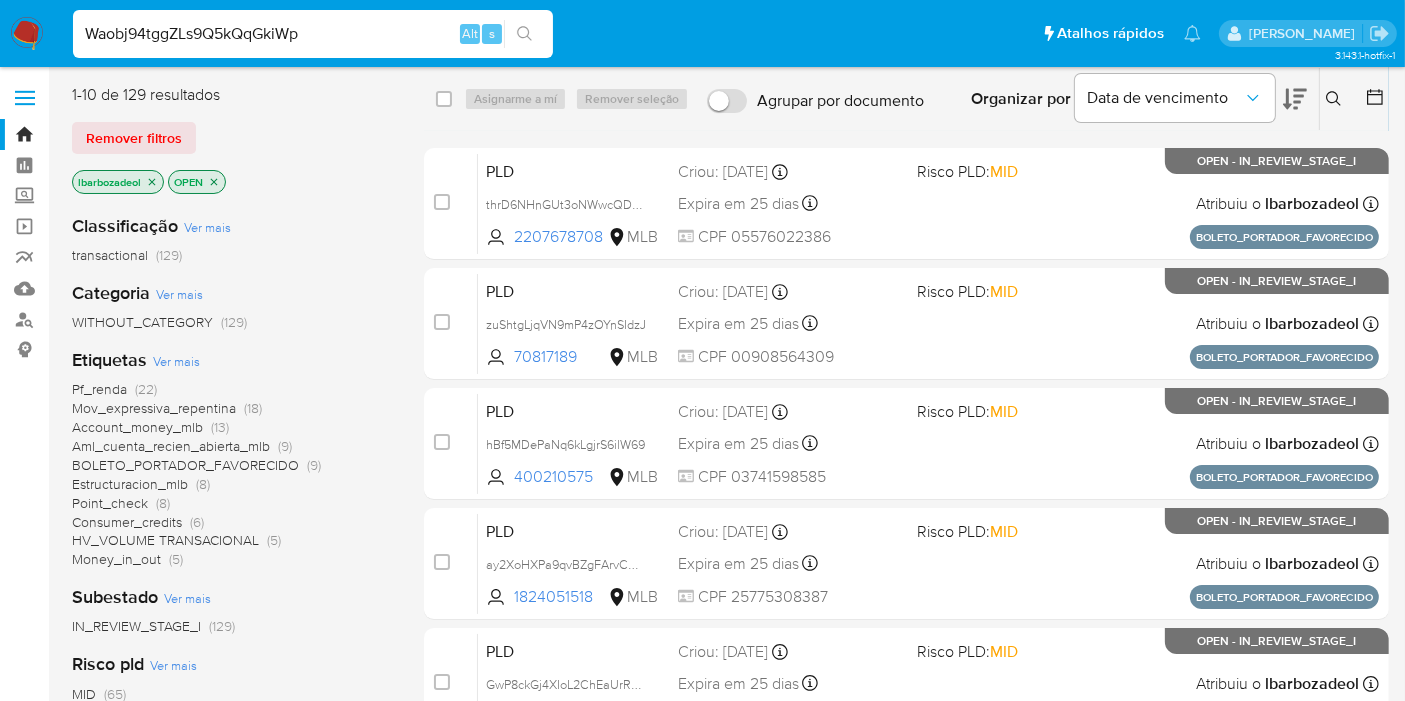 type on "Waobj94tggZLs9Q5kQqGkiWp" 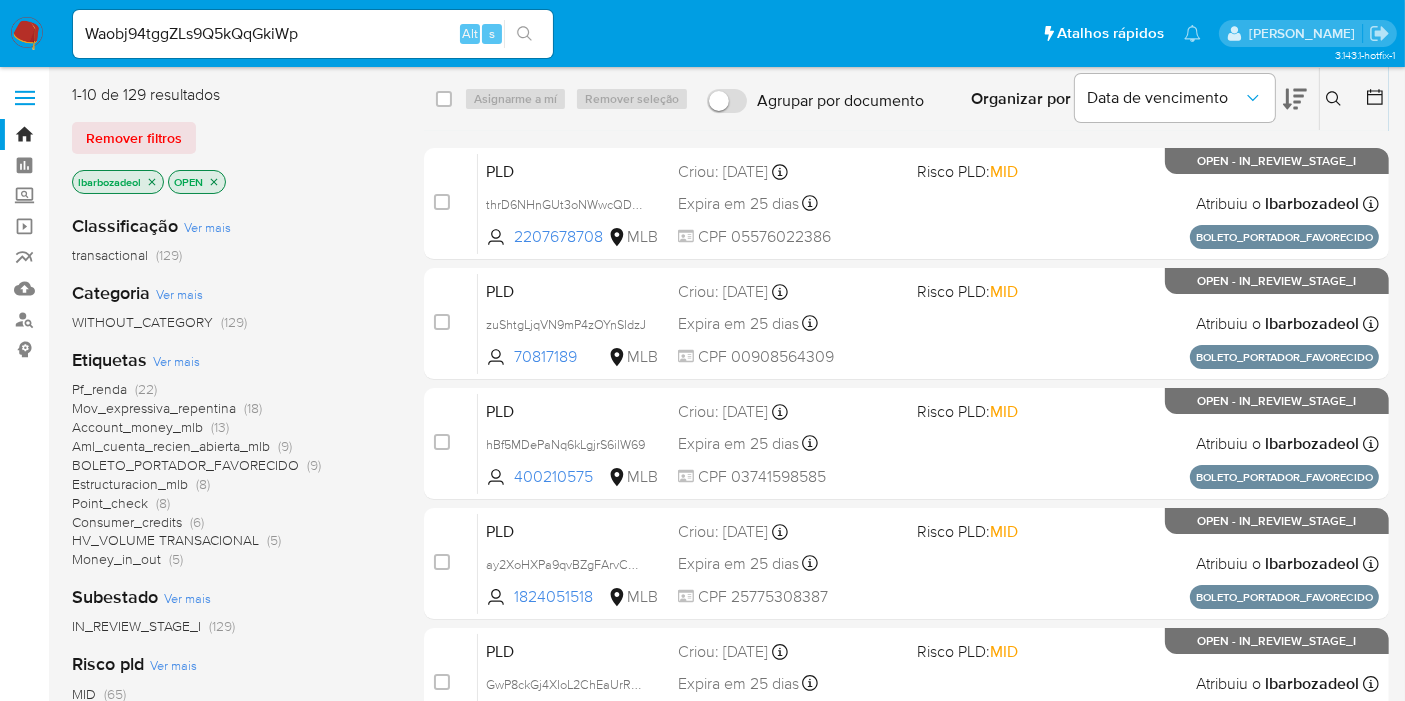 click 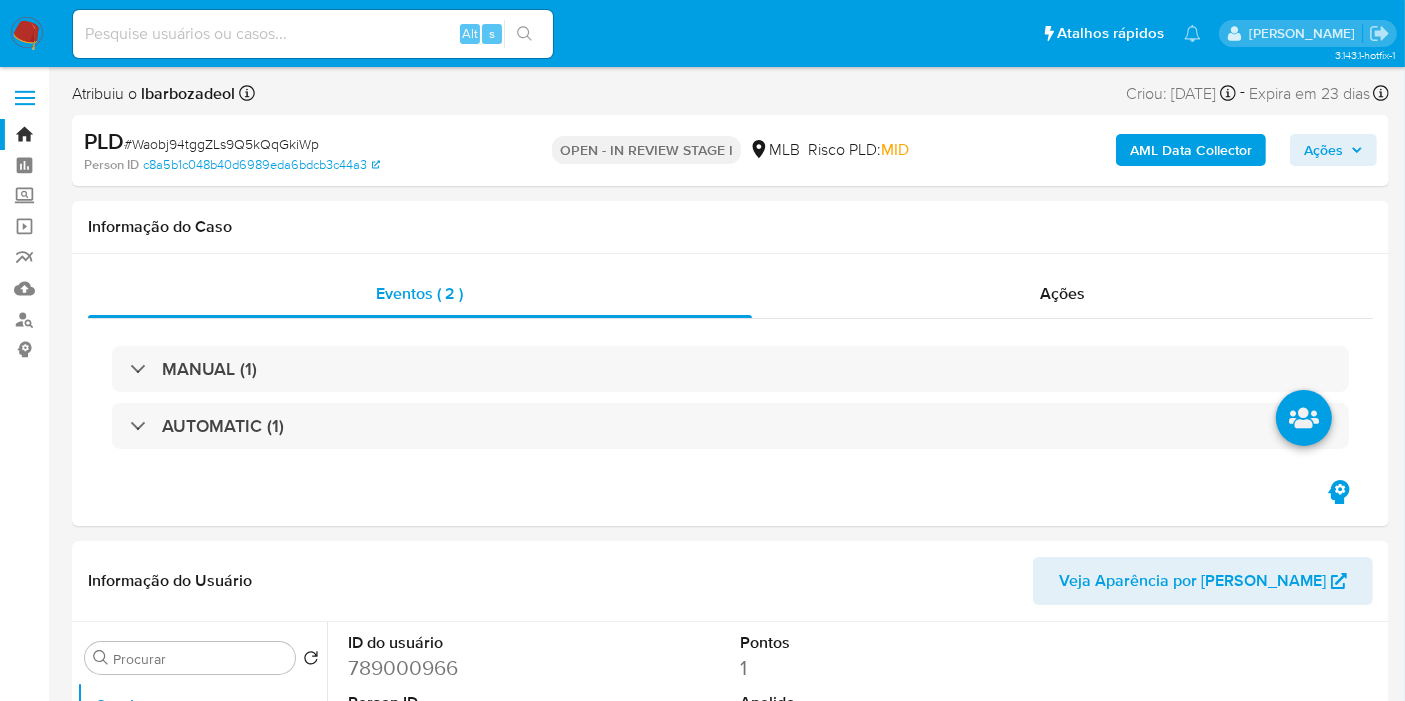 select on "10" 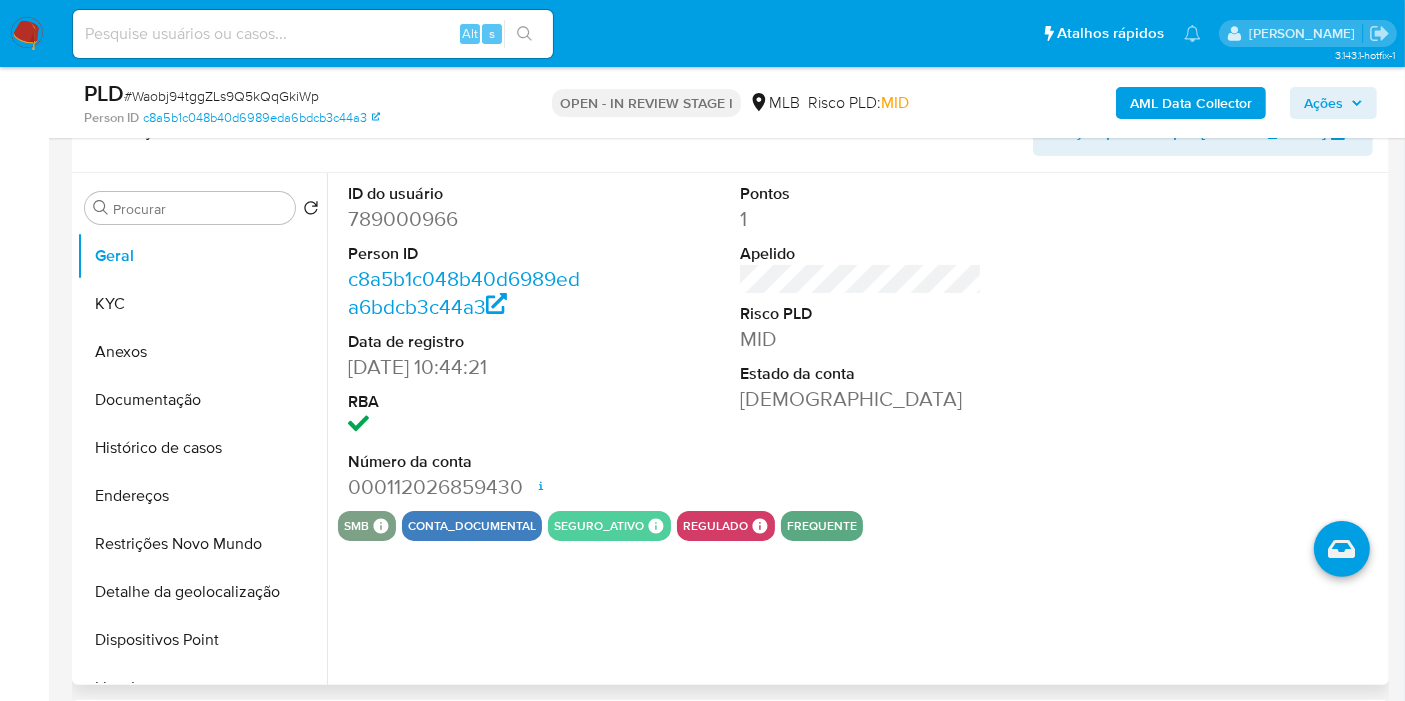 scroll, scrollTop: 333, scrollLeft: 0, axis: vertical 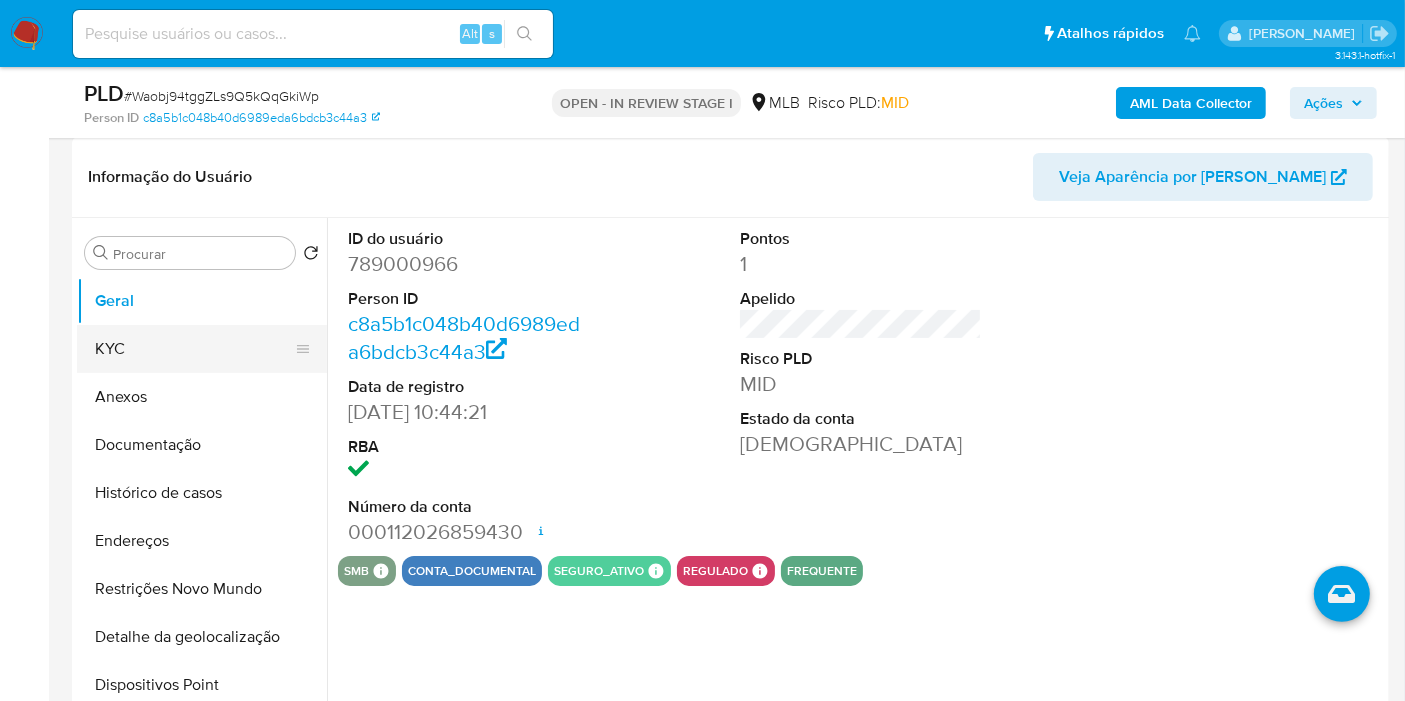 click on "KYC" at bounding box center [194, 349] 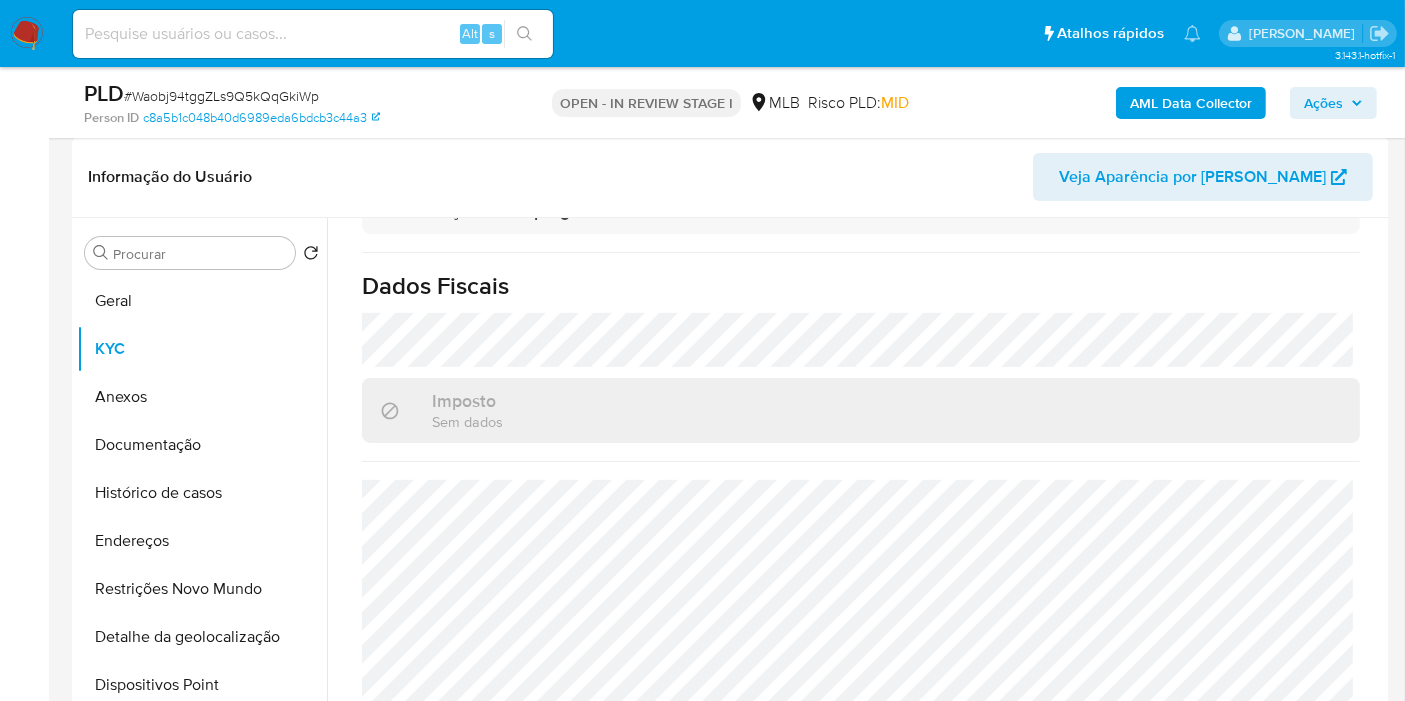 scroll, scrollTop: 914, scrollLeft: 0, axis: vertical 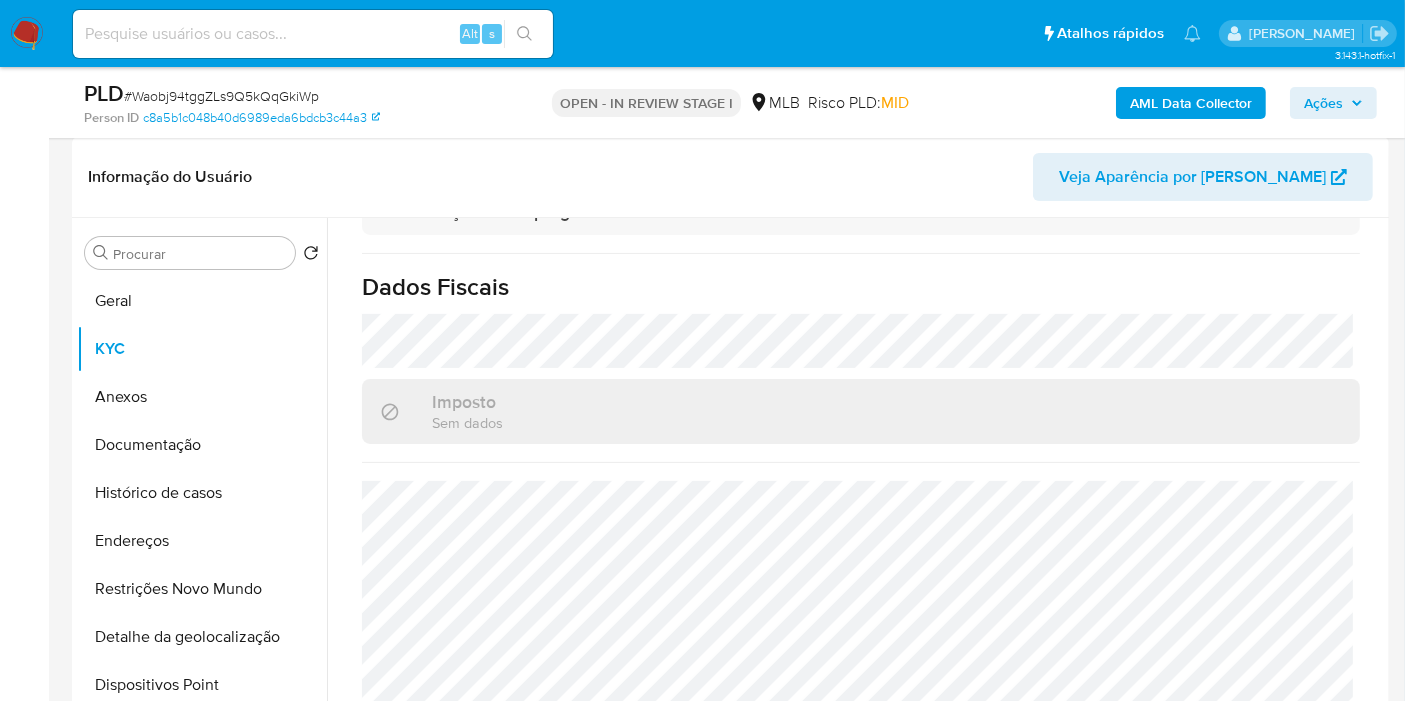 type 